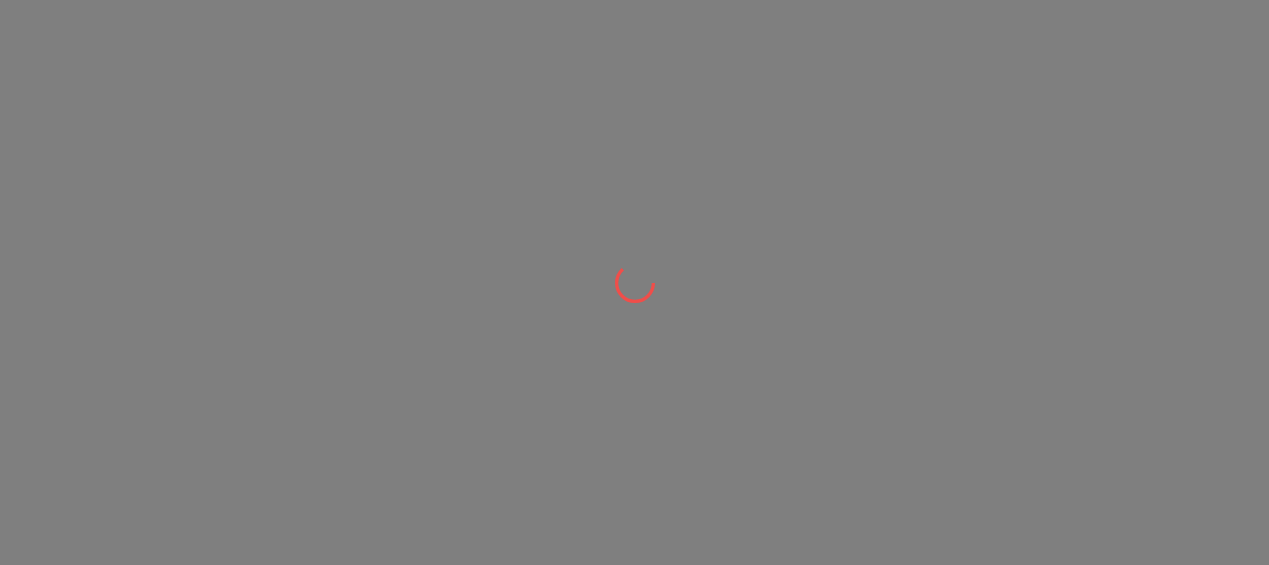 scroll, scrollTop: 0, scrollLeft: 0, axis: both 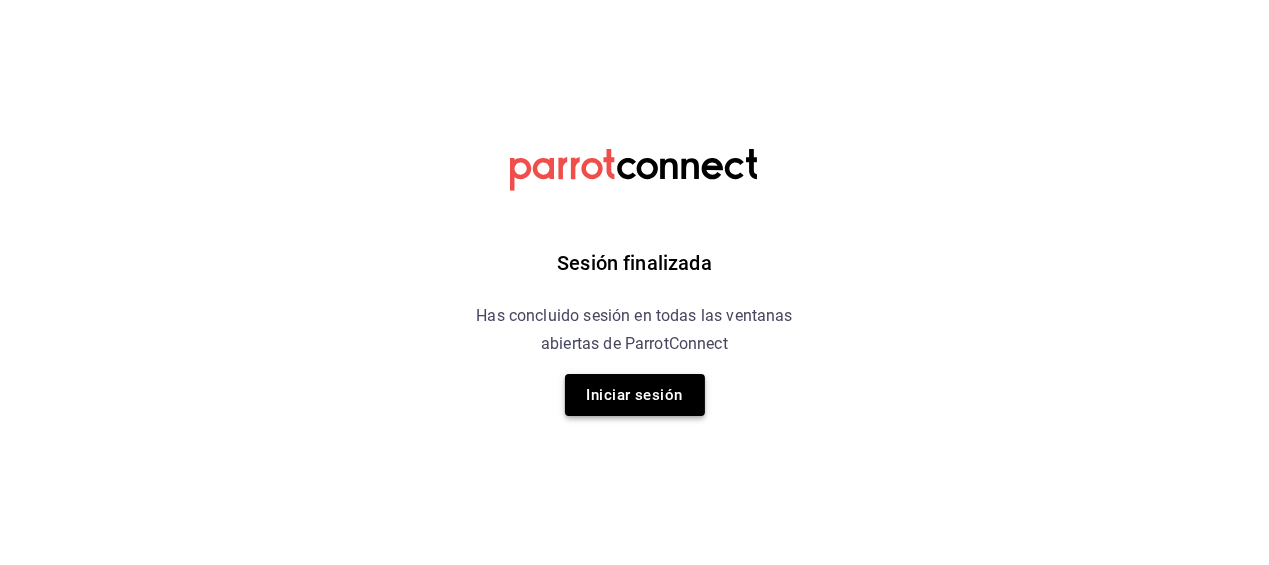 click on "Iniciar sesión" at bounding box center [635, 395] 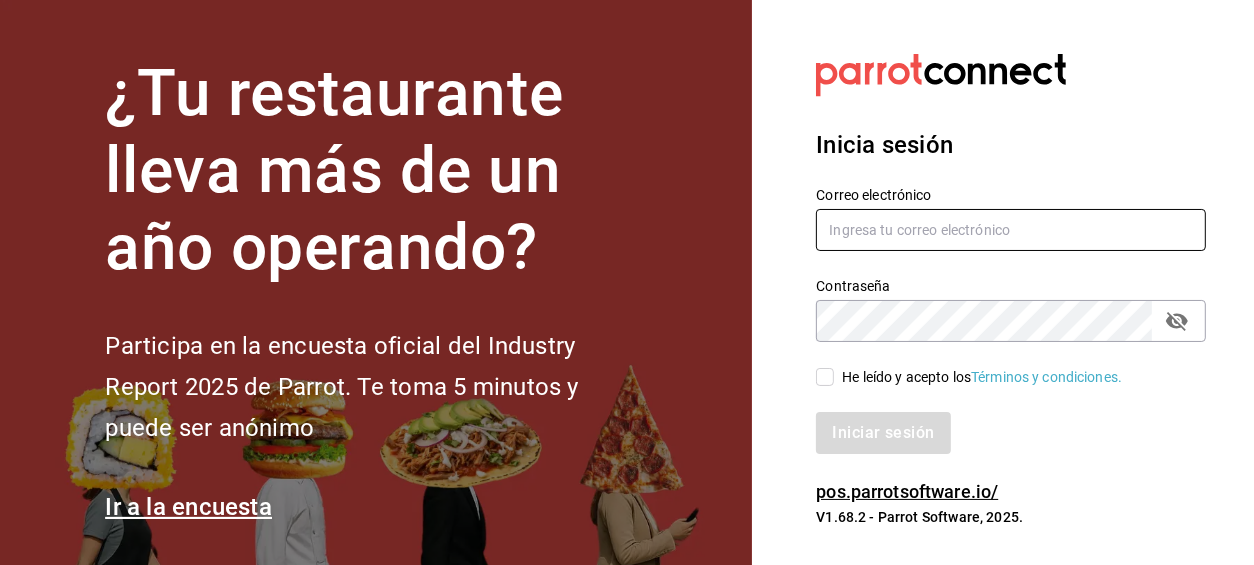 type on "[USERNAME]@[DOMAIN].com" 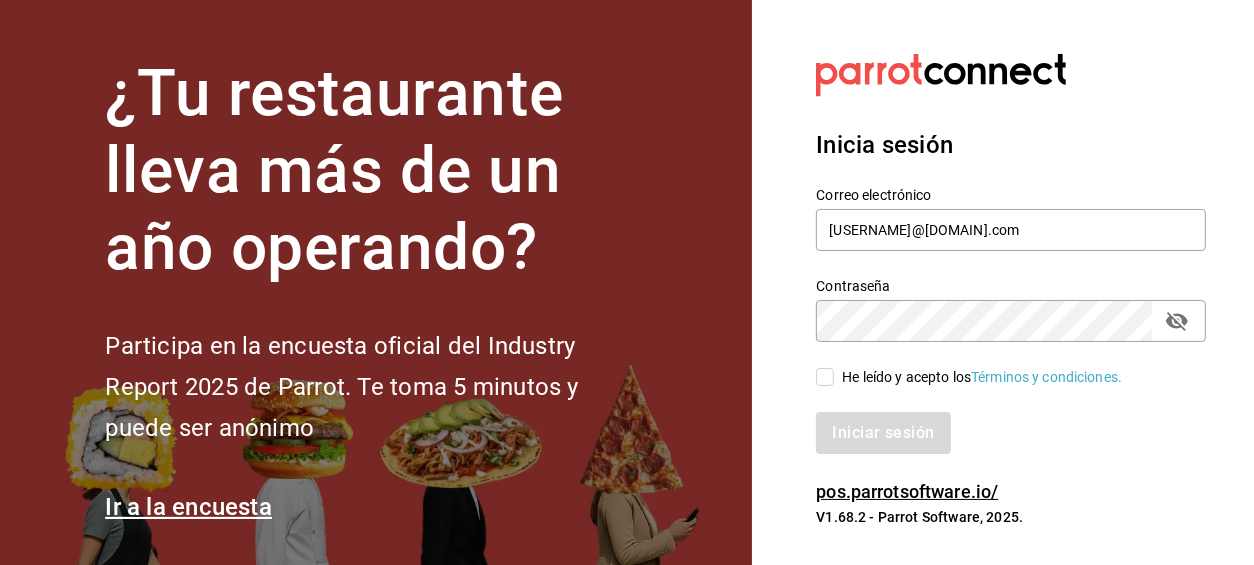 click on "He leído y acepto los  Términos y condiciones." at bounding box center (825, 377) 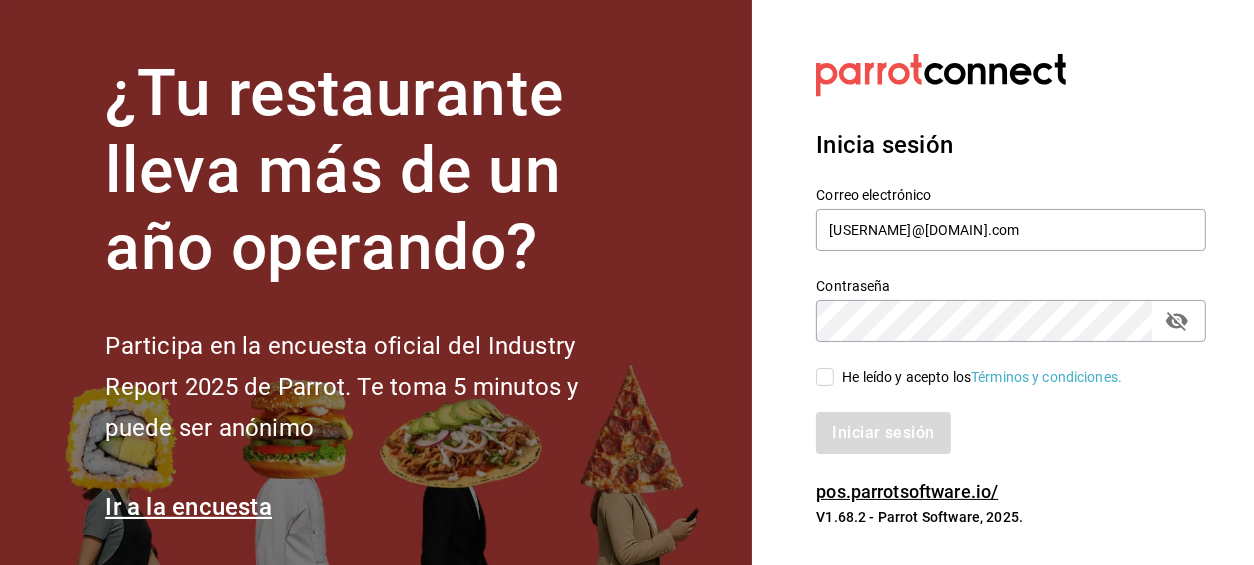 checkbox on "true" 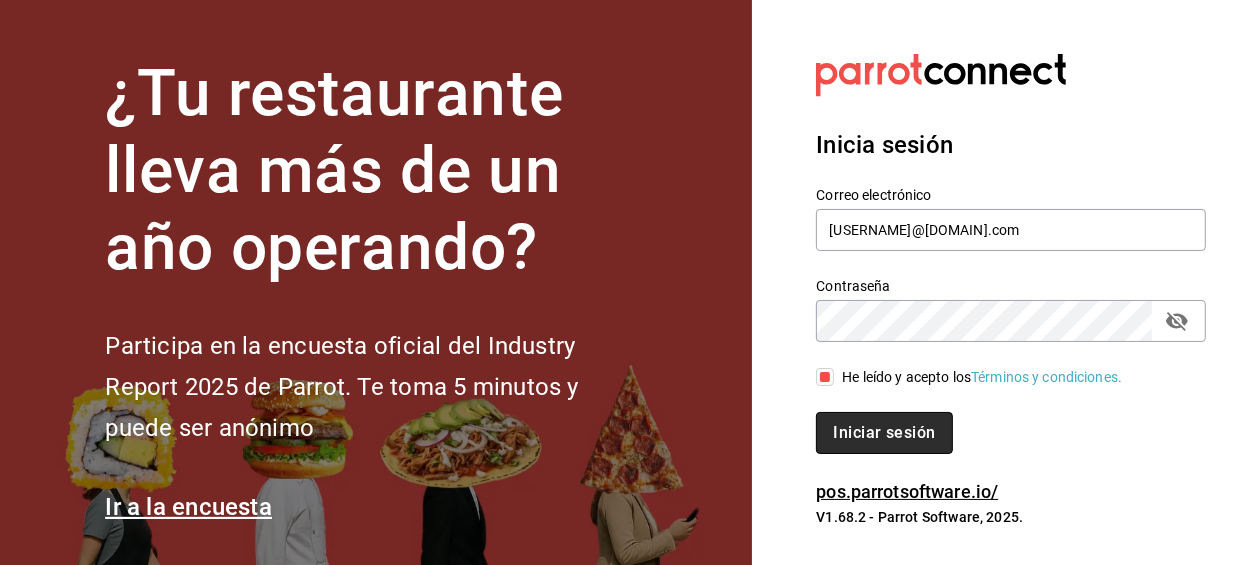 click on "Iniciar sesión" at bounding box center (884, 433) 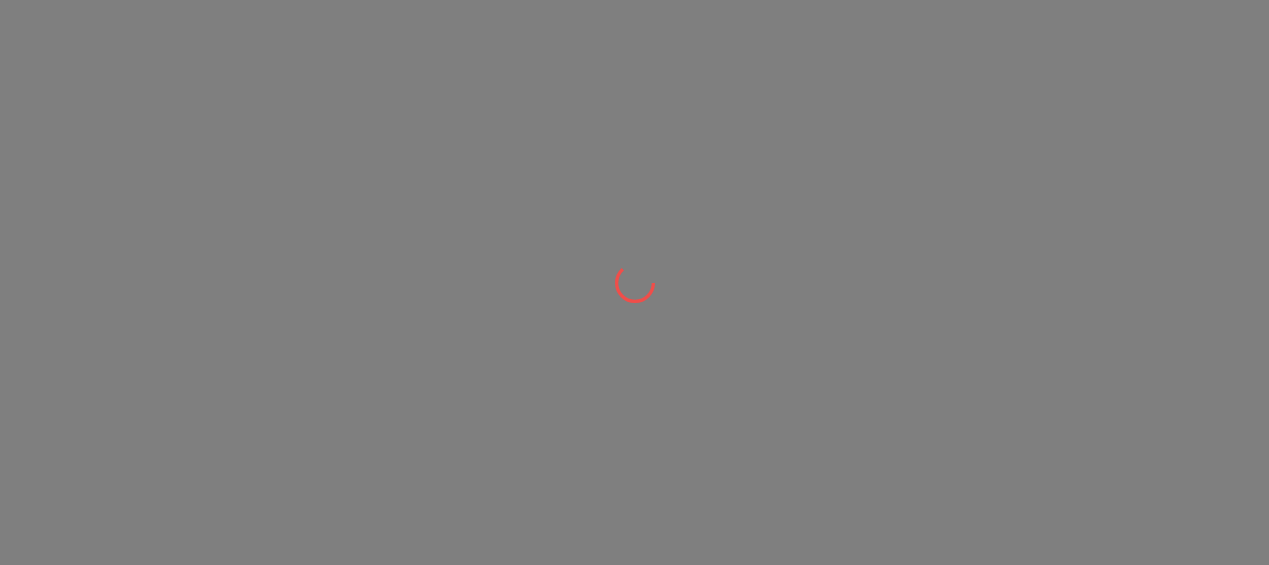scroll, scrollTop: 0, scrollLeft: 0, axis: both 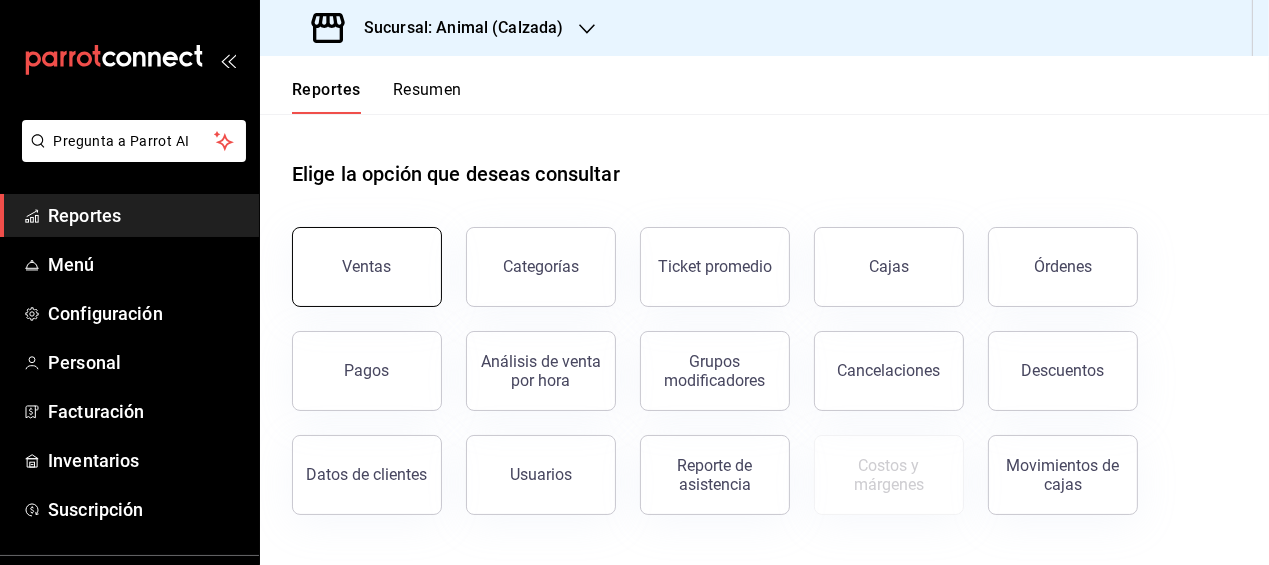 click on "Ventas" at bounding box center (367, 267) 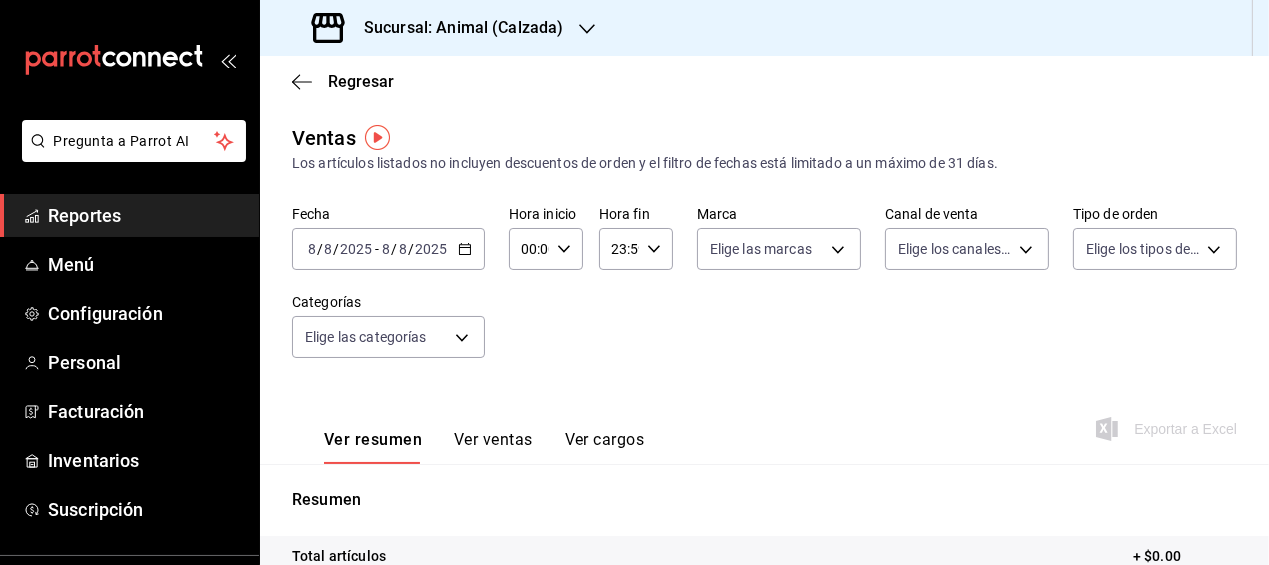 click 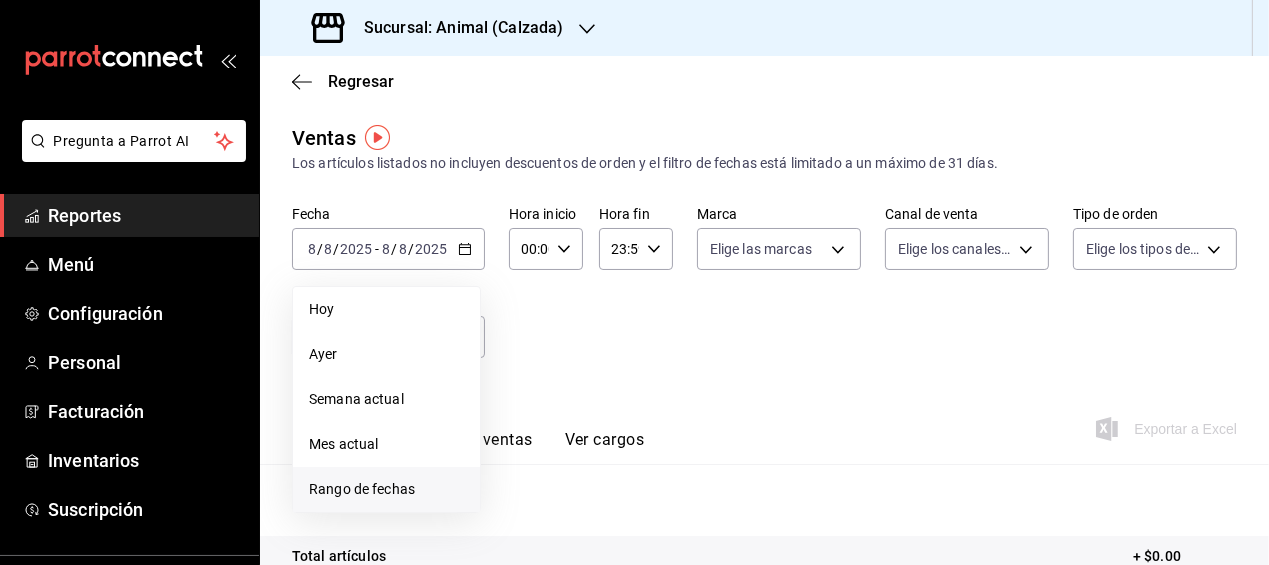 click on "Rango de fechas" at bounding box center [386, 489] 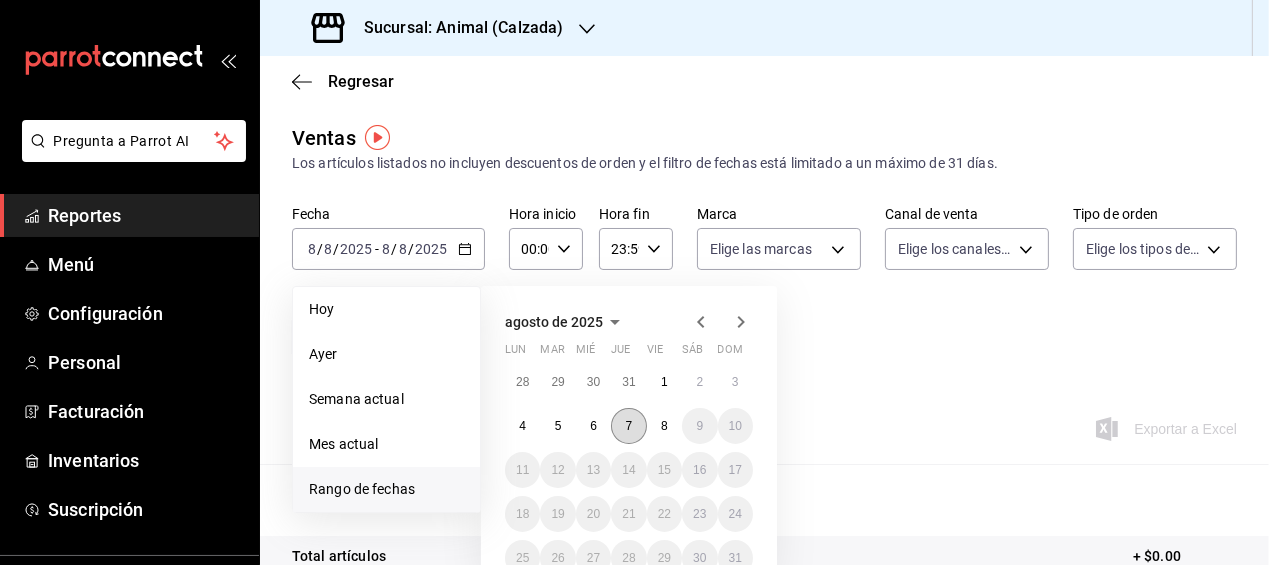 click on "7" at bounding box center [629, 426] 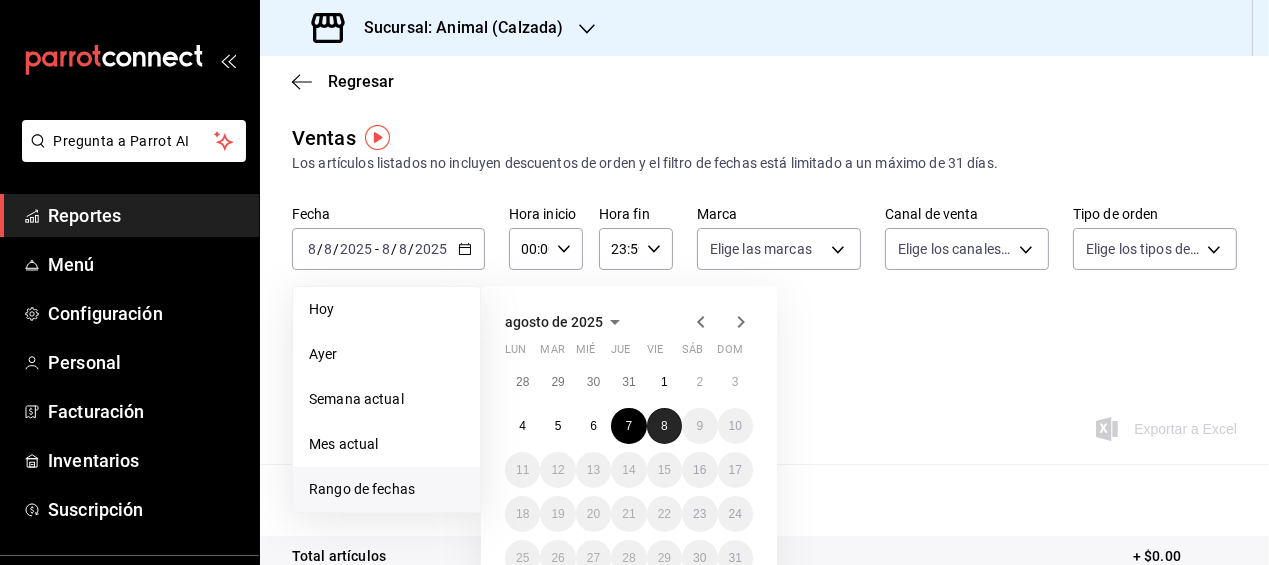 click on "8" at bounding box center (664, 426) 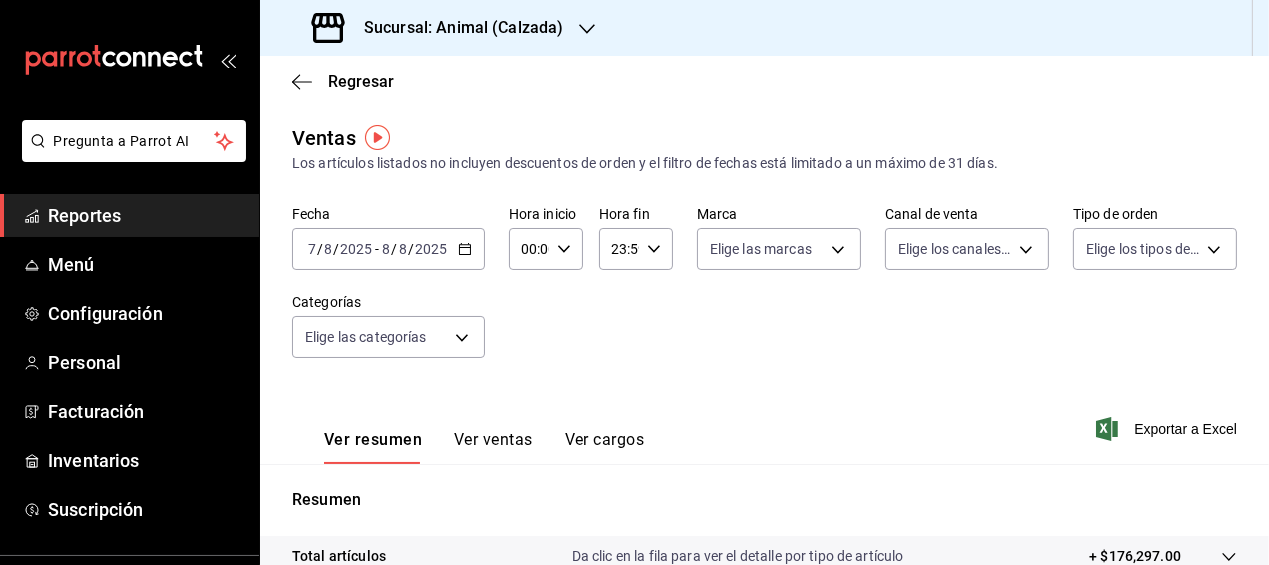 click 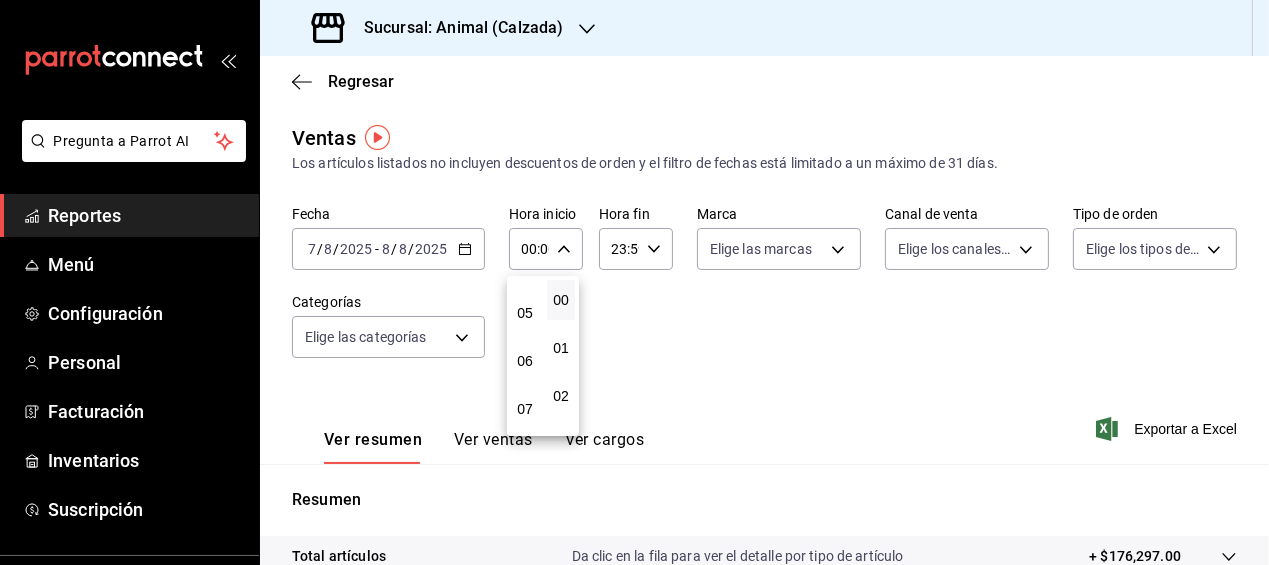 scroll, scrollTop: 238, scrollLeft: 0, axis: vertical 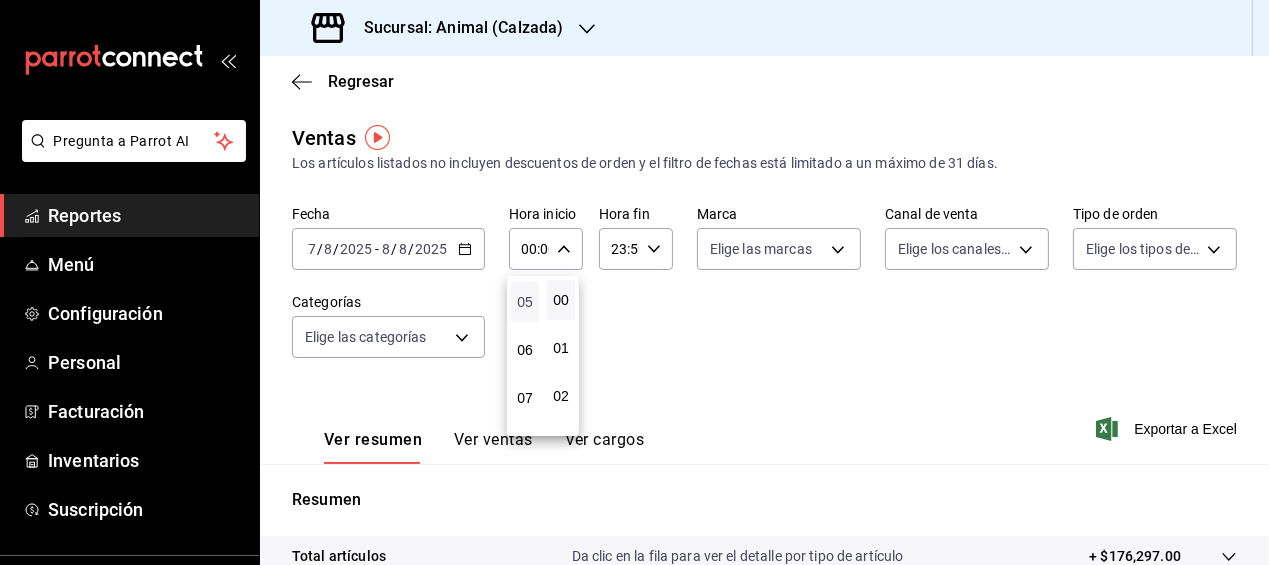 click on "05" at bounding box center [525, 302] 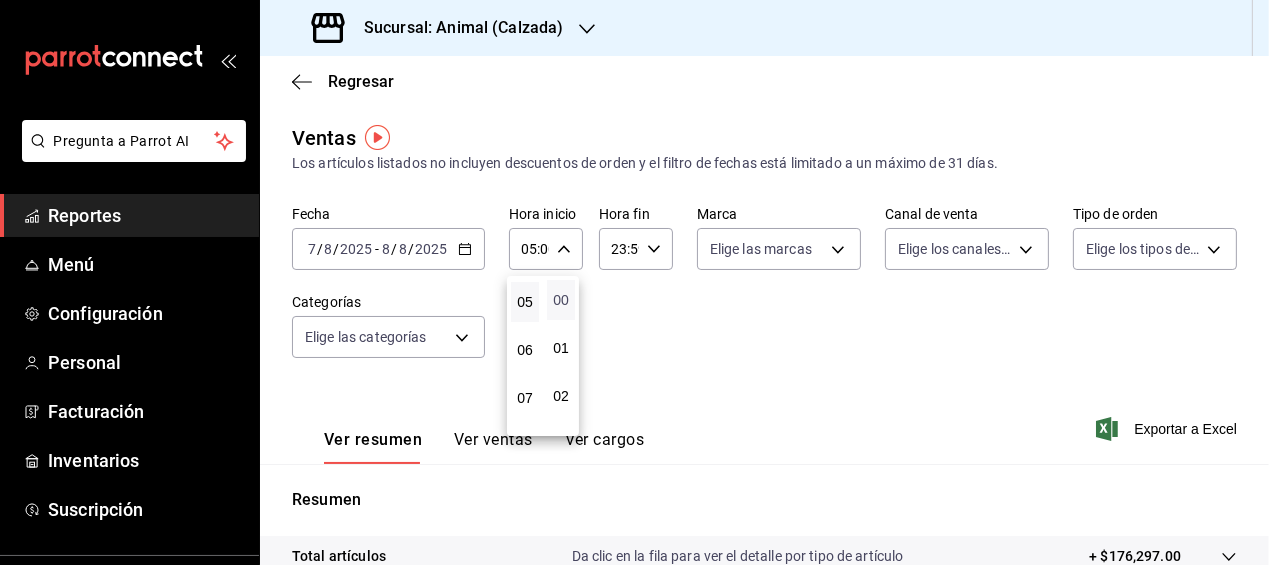 click on "00" at bounding box center (561, 300) 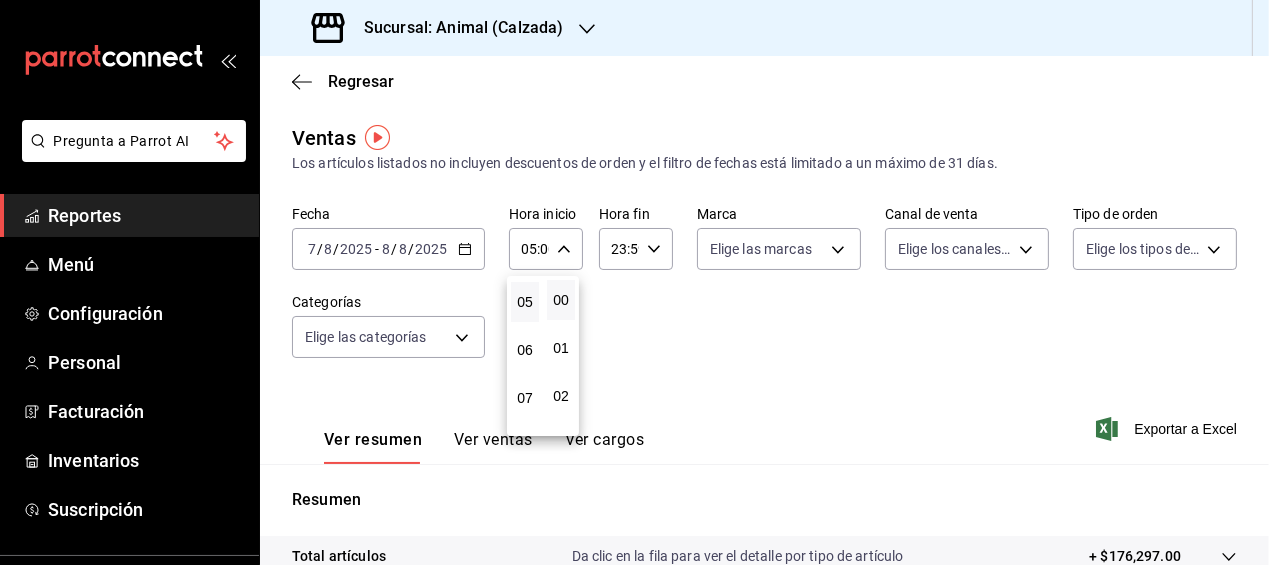 click at bounding box center [634, 282] 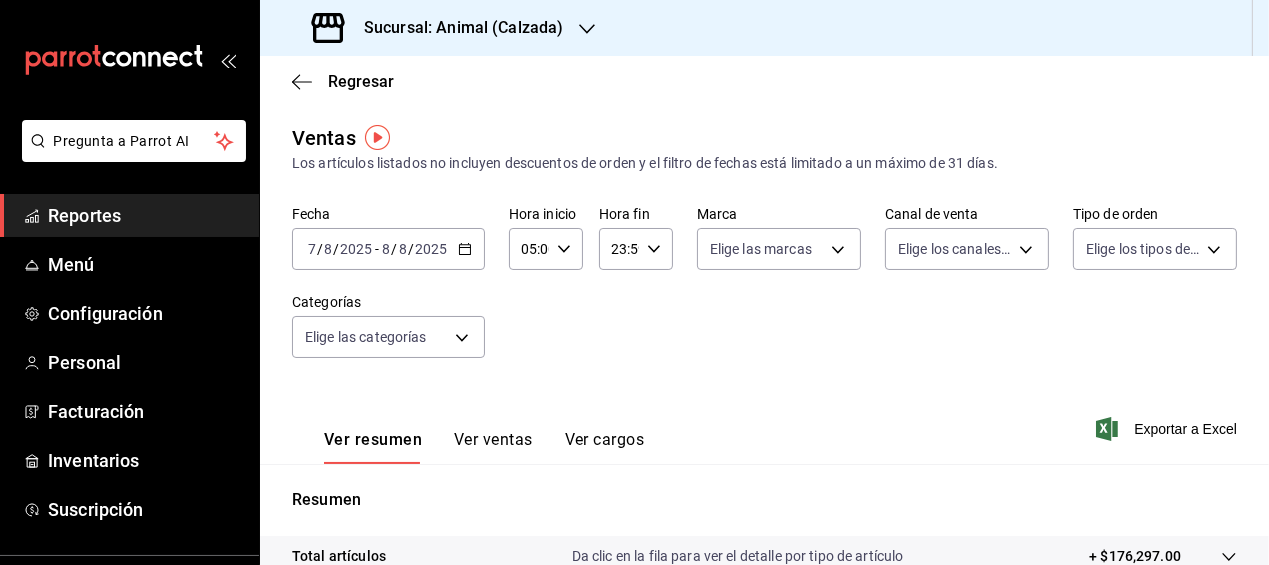 click 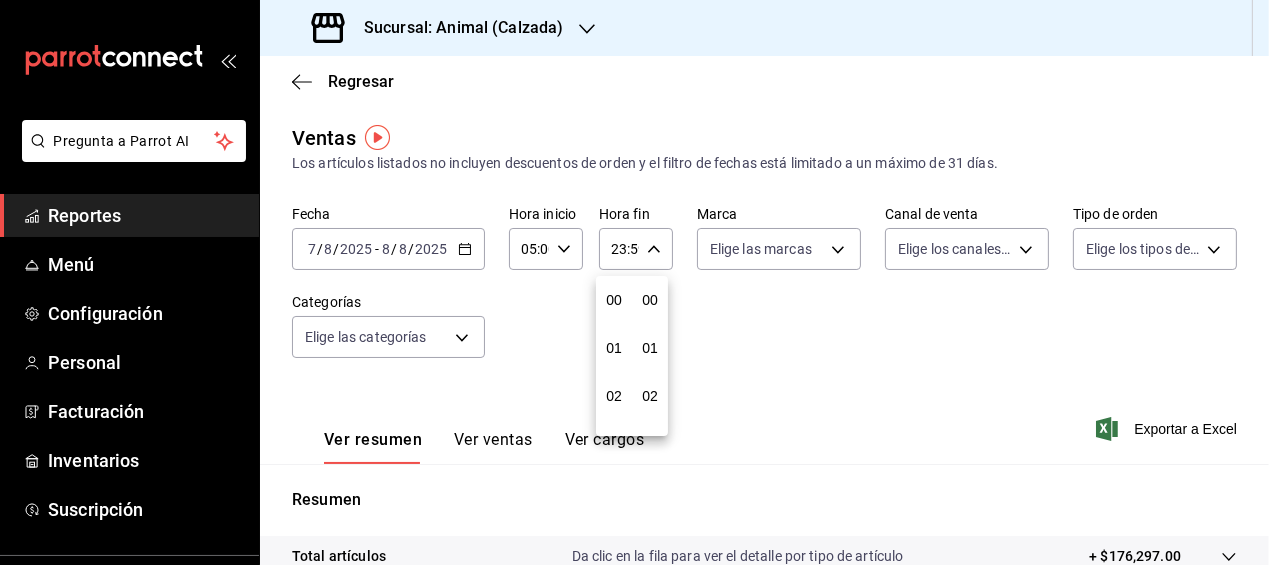 scroll, scrollTop: 988, scrollLeft: 0, axis: vertical 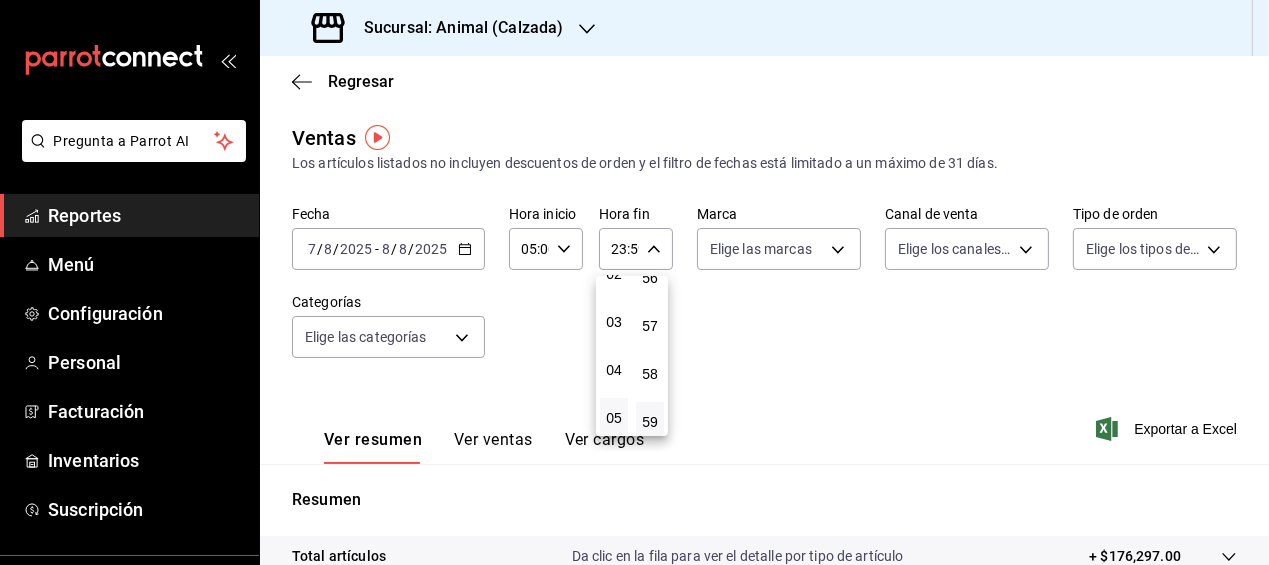 click on "05" at bounding box center (614, 418) 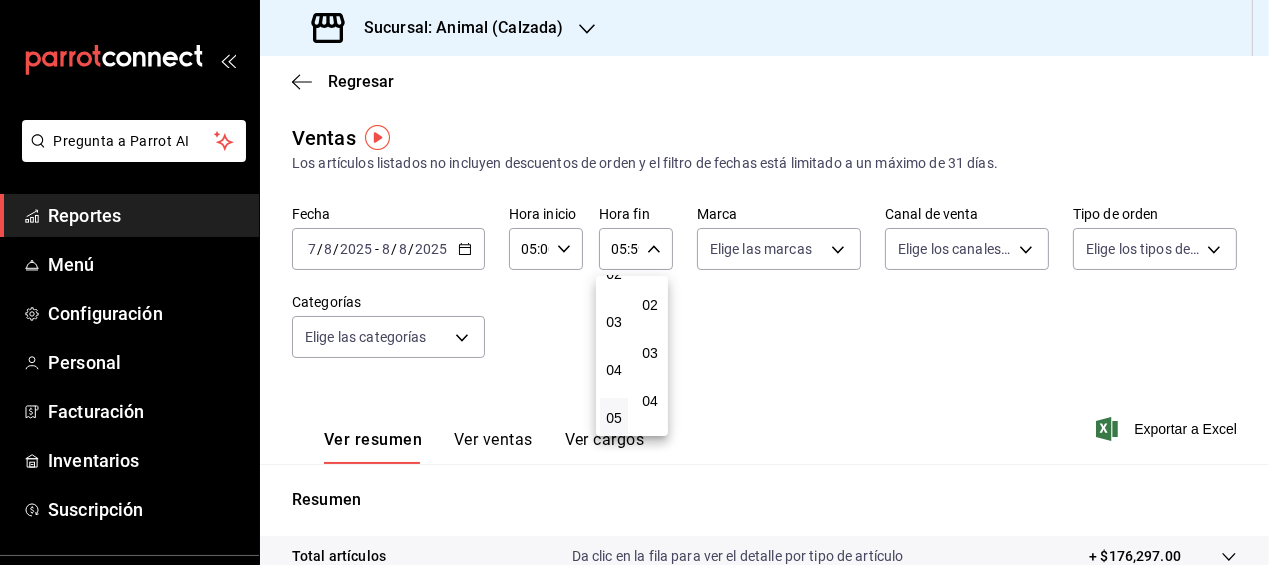 scroll, scrollTop: 0, scrollLeft: 0, axis: both 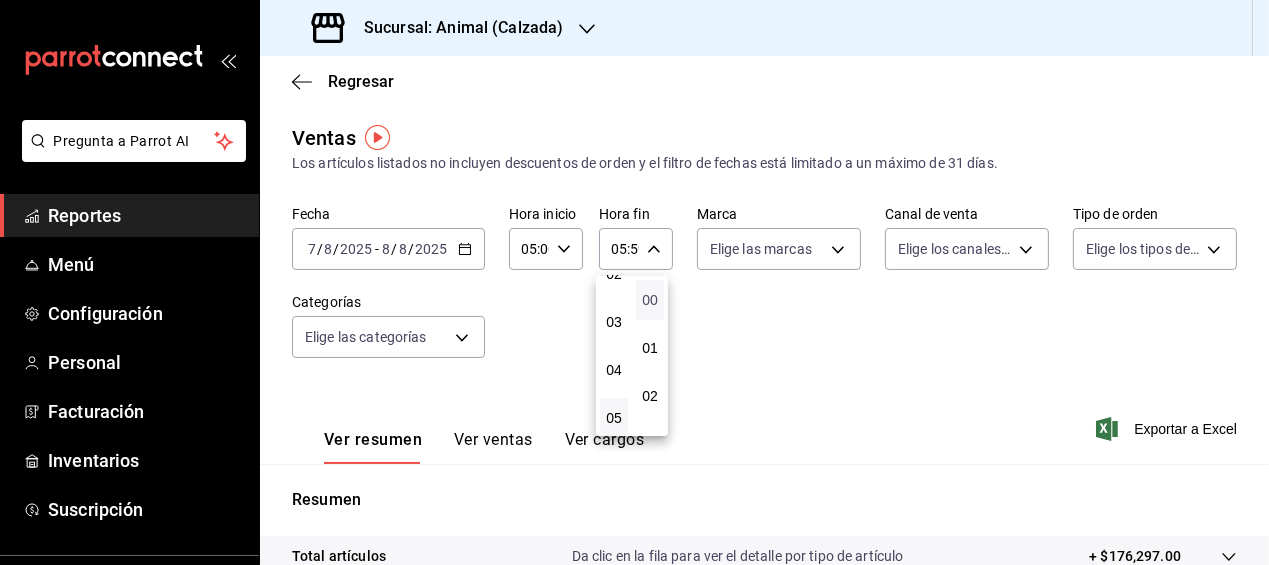 click on "00" at bounding box center (650, 300) 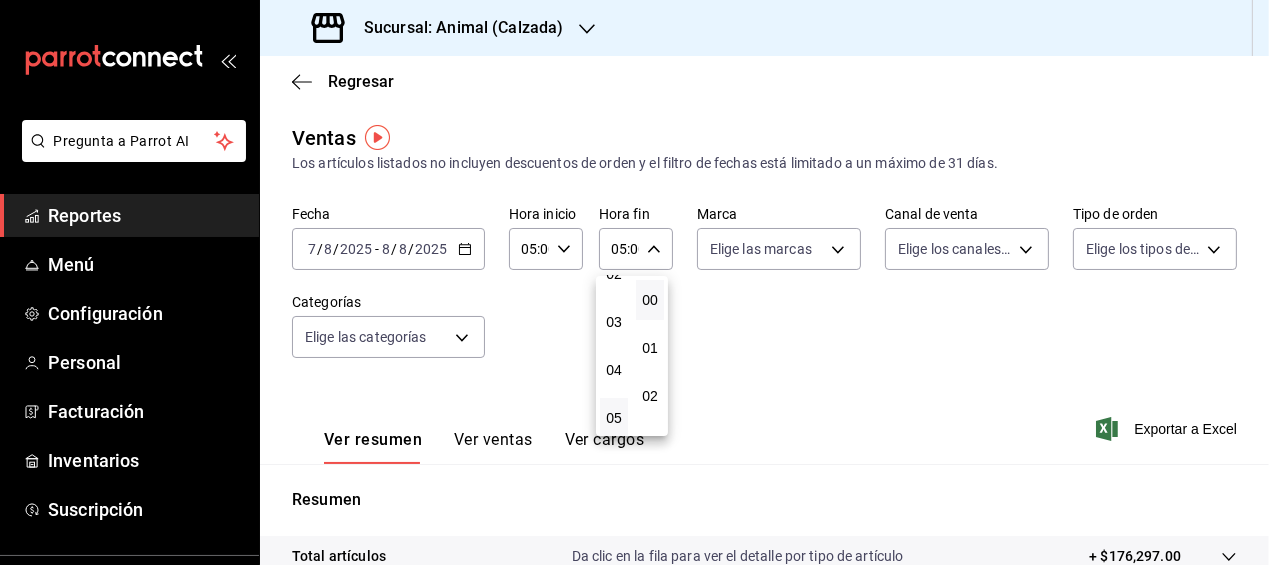 click at bounding box center (634, 282) 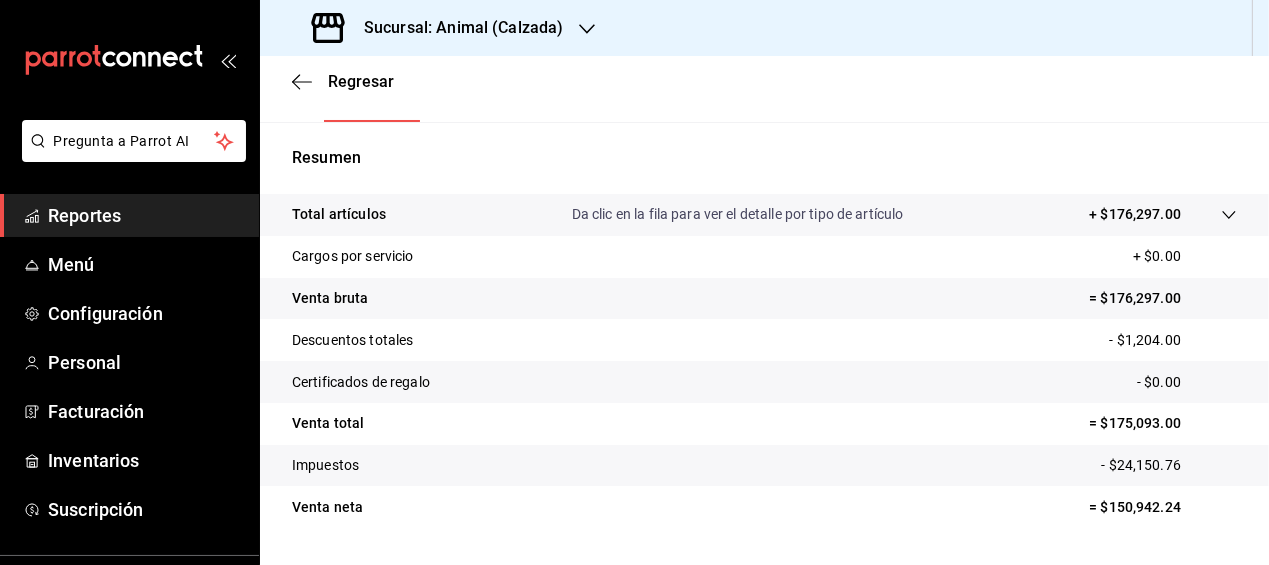 scroll, scrollTop: 0, scrollLeft: 0, axis: both 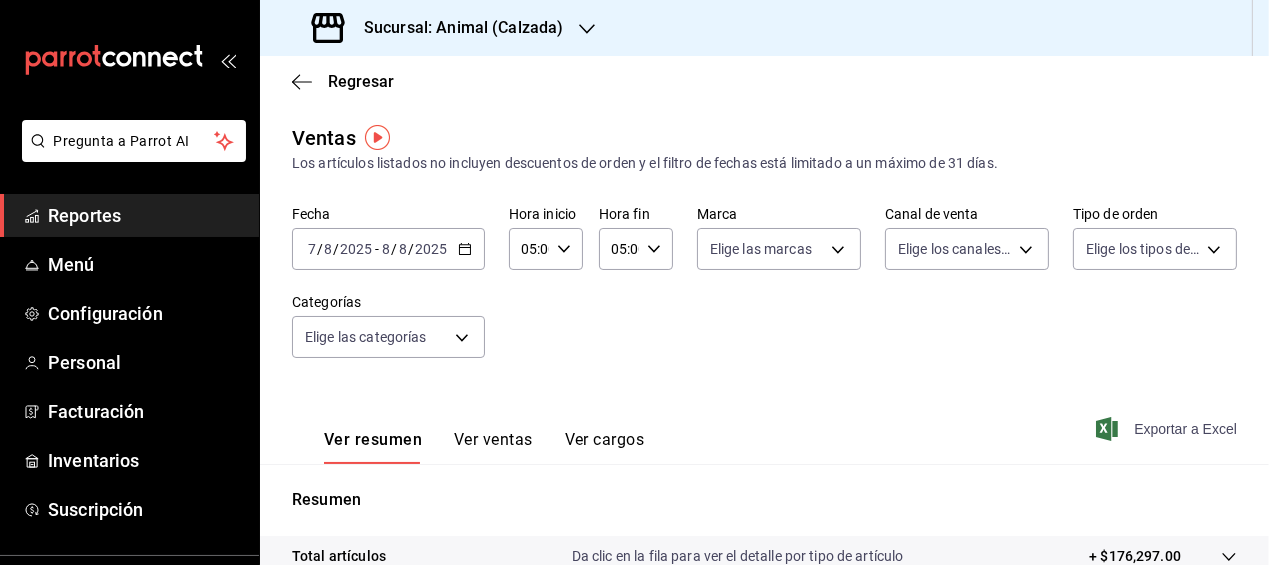 click on "Exportar a Excel" at bounding box center [1168, 429] 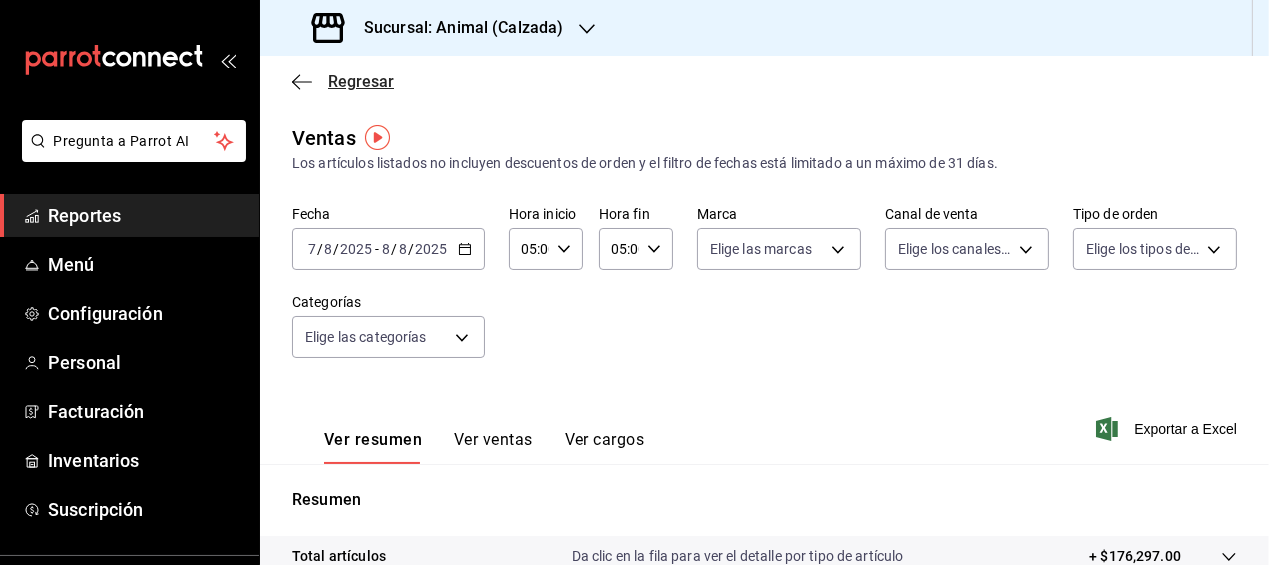 click on "Regresar" at bounding box center (361, 81) 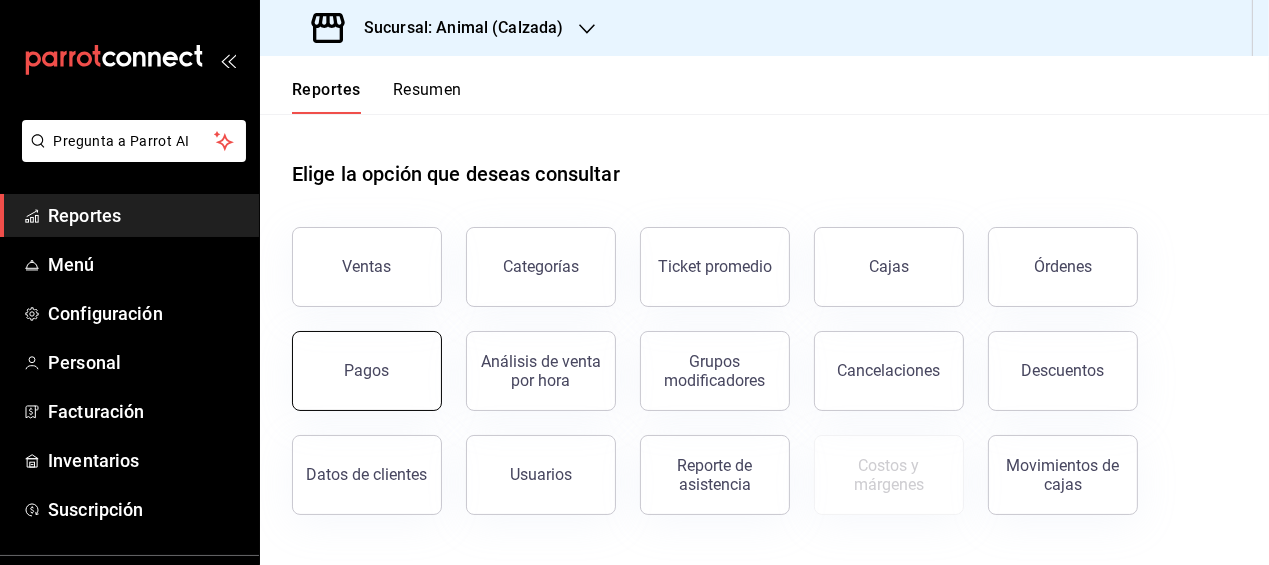 click on "Pagos" at bounding box center (367, 371) 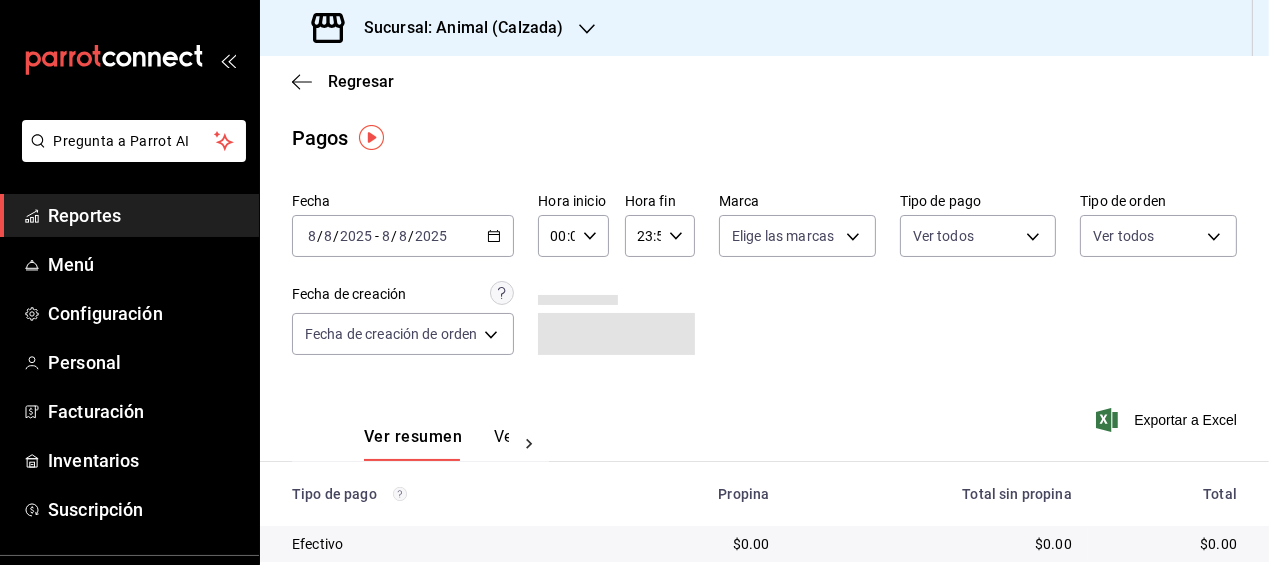 click 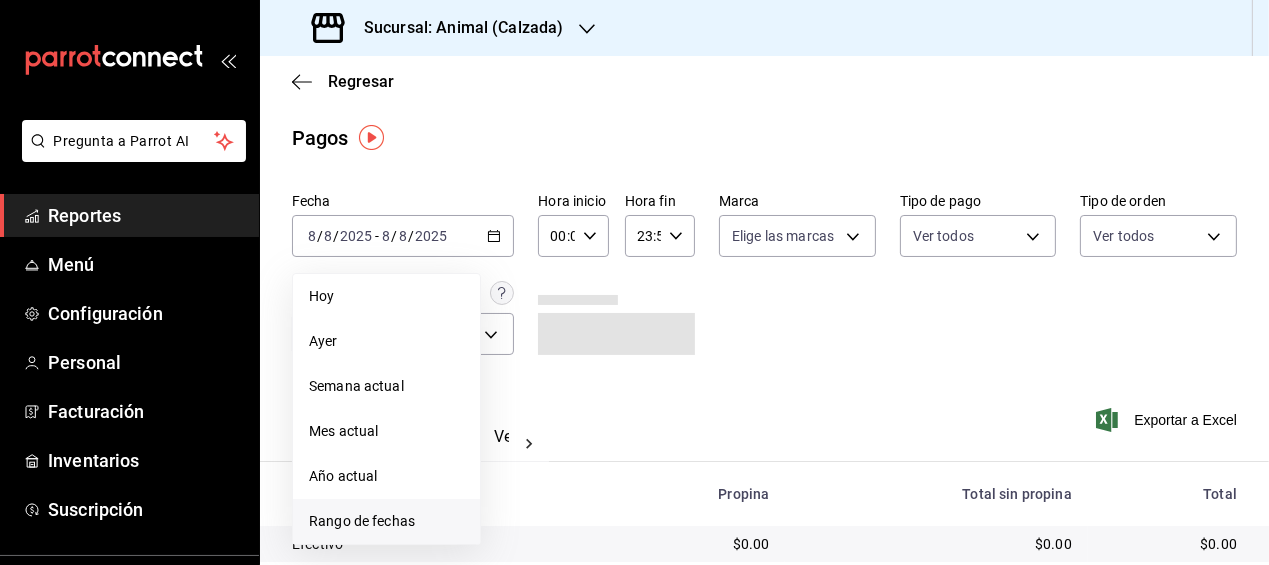 click on "Rango de fechas" at bounding box center [386, 521] 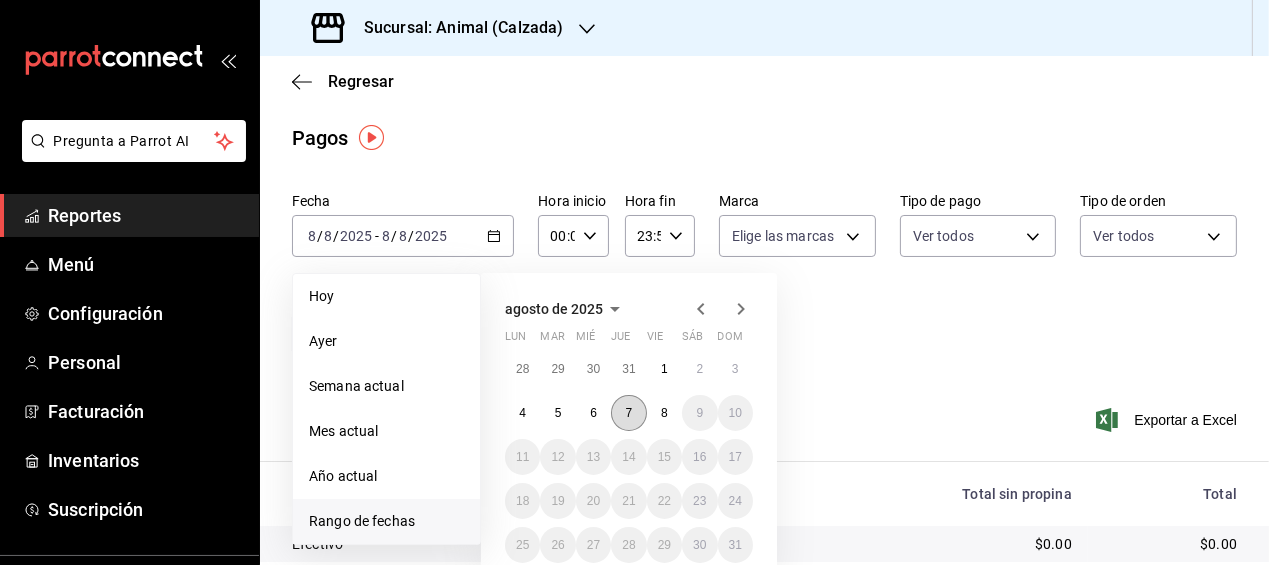 click on "7" at bounding box center [628, 413] 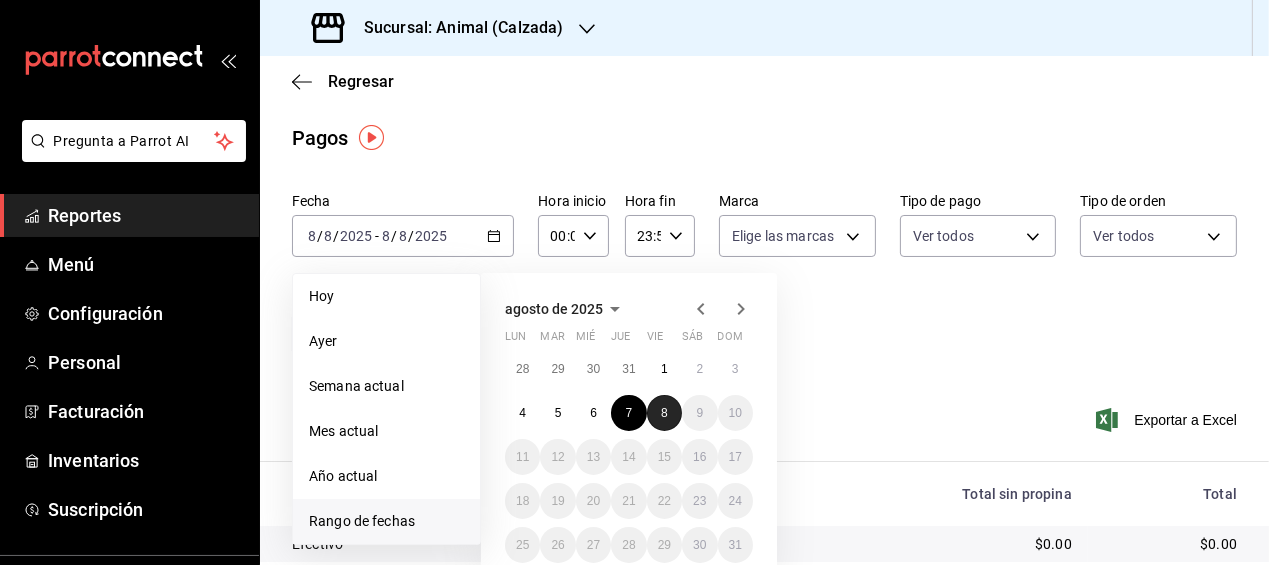 click on "8" at bounding box center [664, 413] 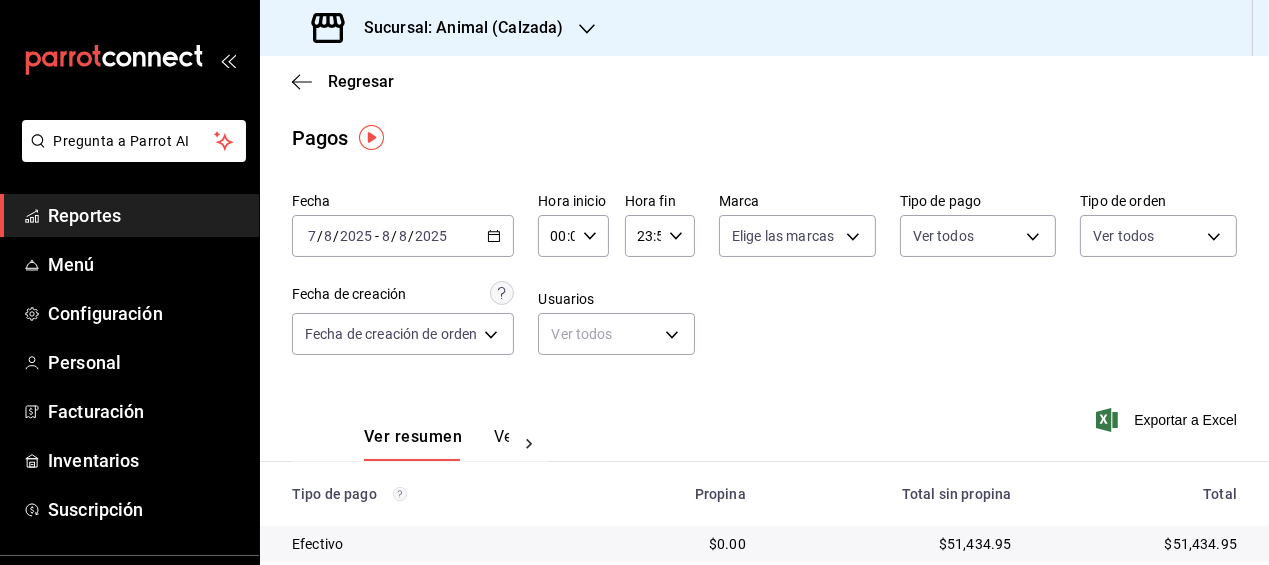 click 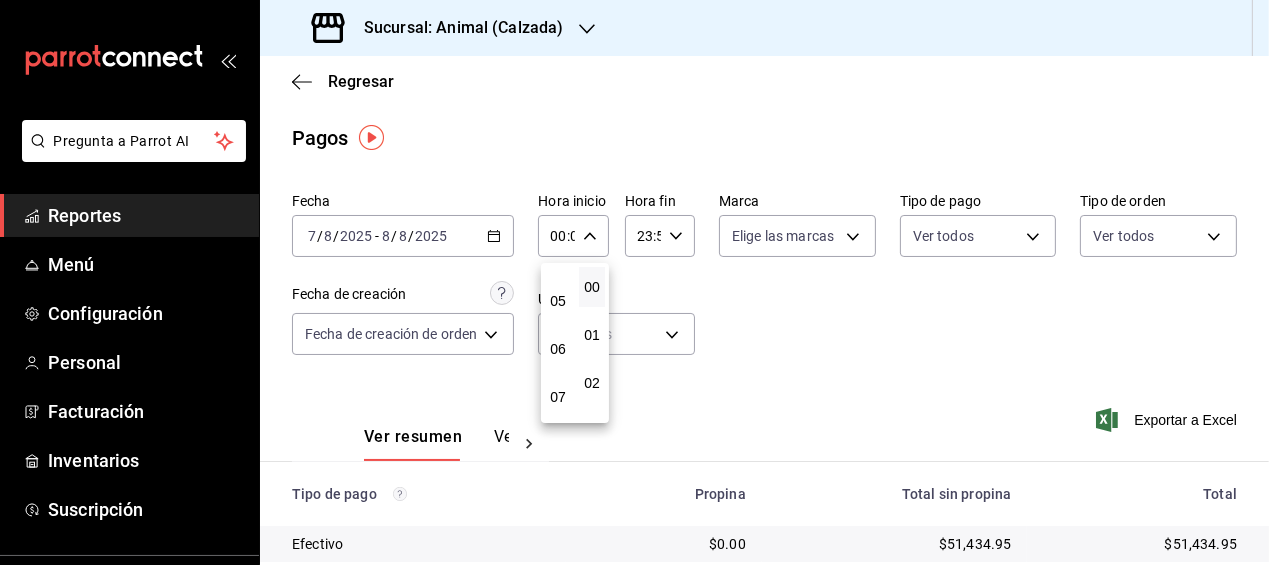 scroll, scrollTop: 228, scrollLeft: 0, axis: vertical 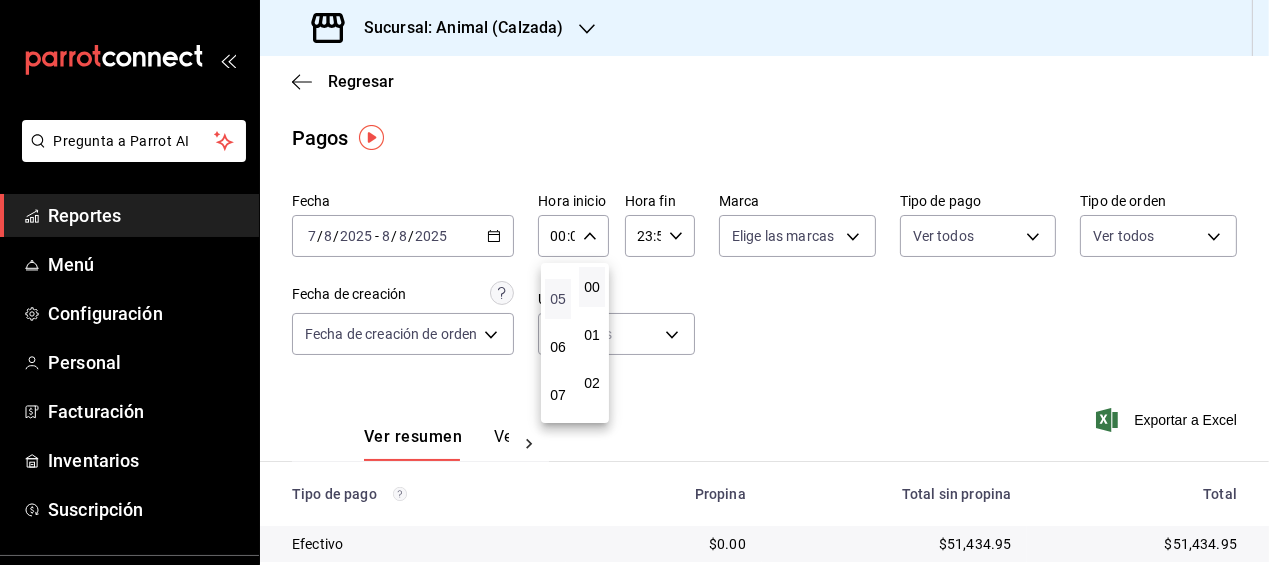 click on "05" at bounding box center (558, 299) 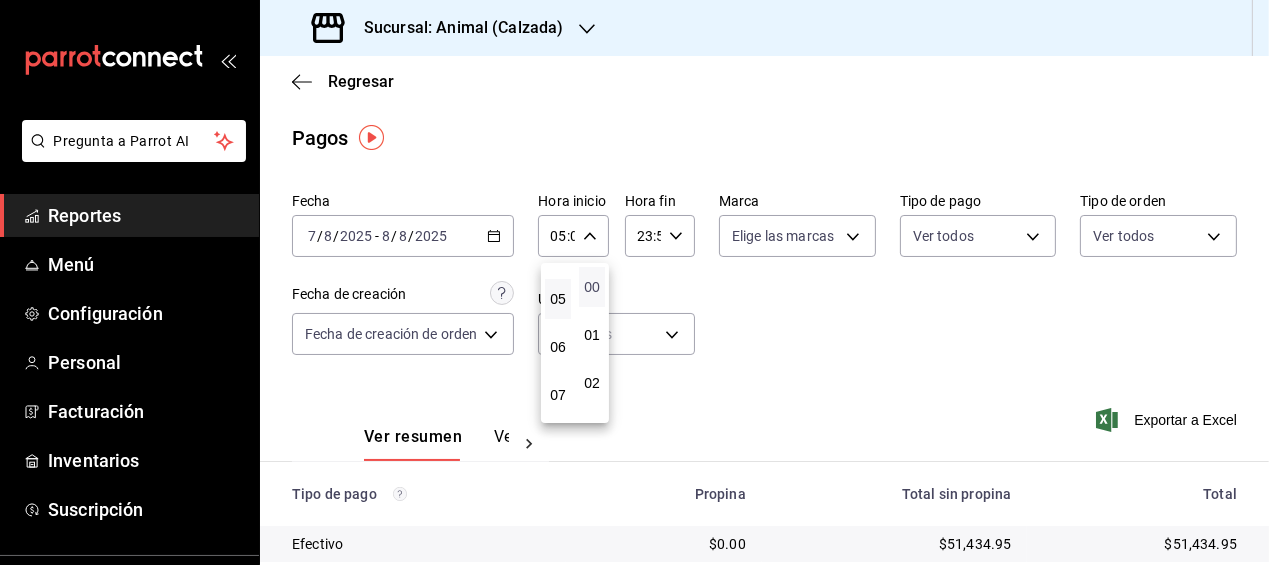 click on "00" at bounding box center (592, 287) 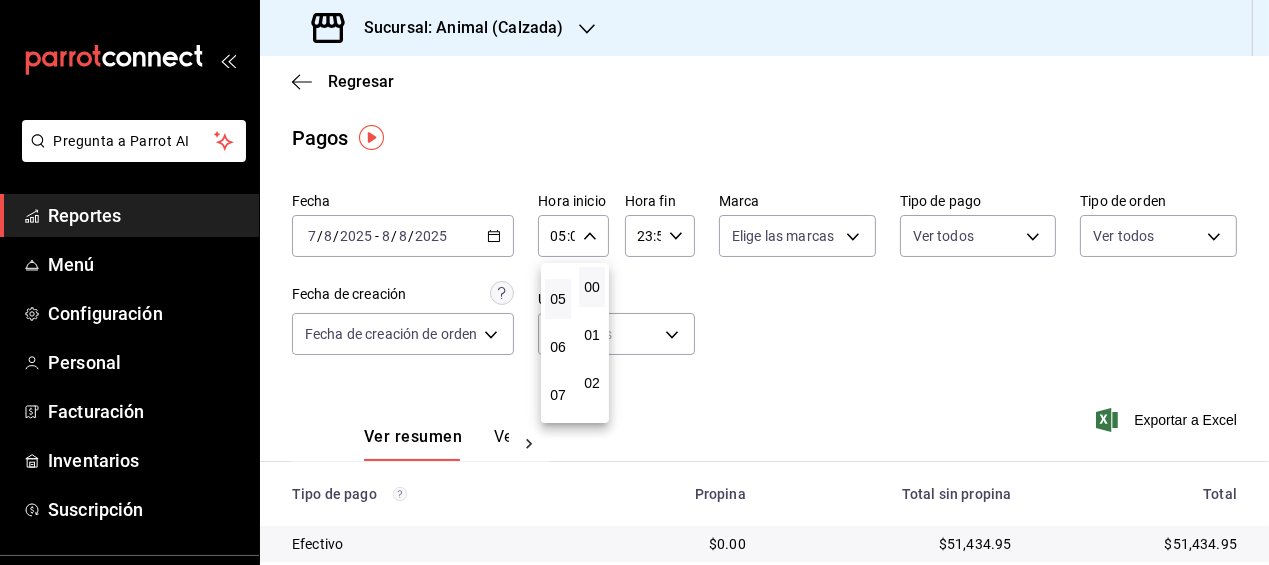click at bounding box center [634, 282] 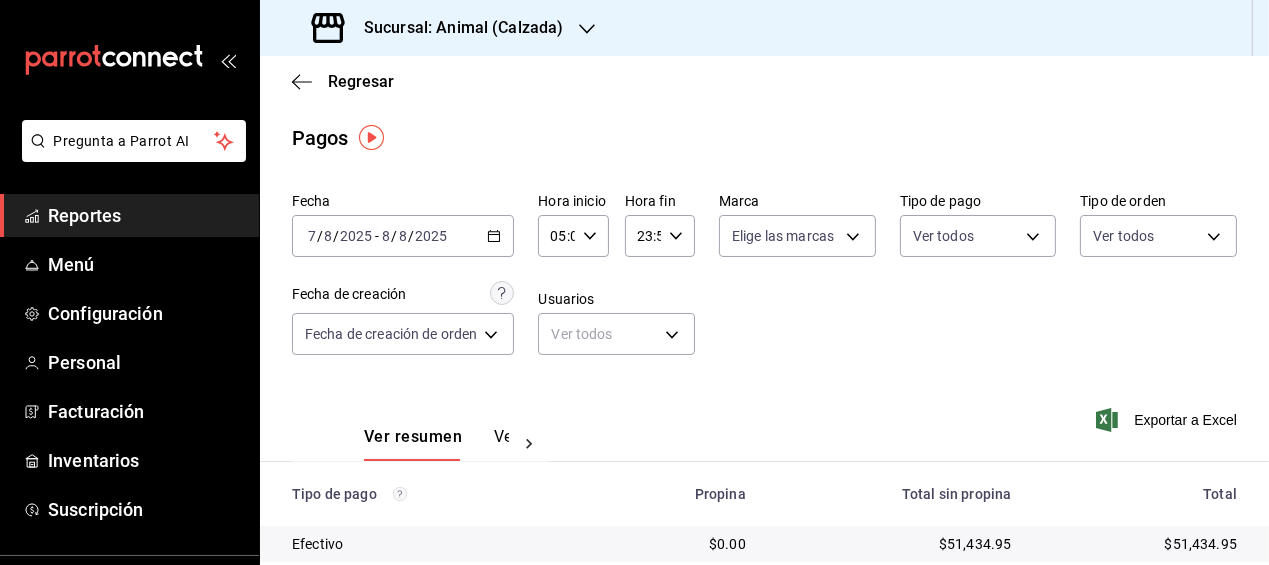 click 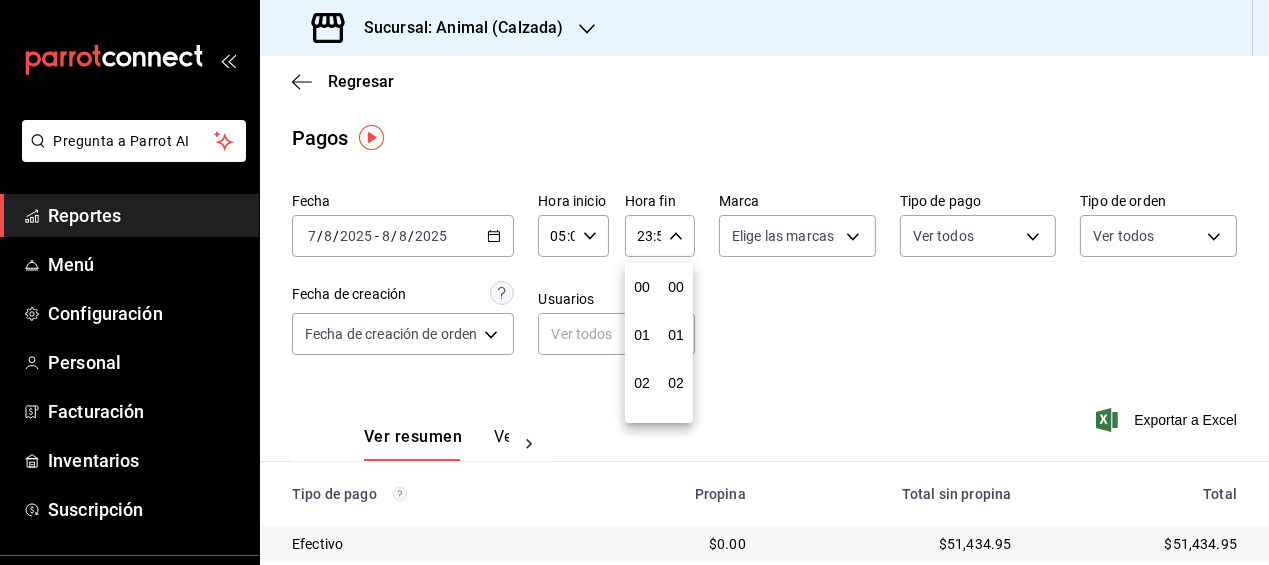 scroll, scrollTop: 988, scrollLeft: 0, axis: vertical 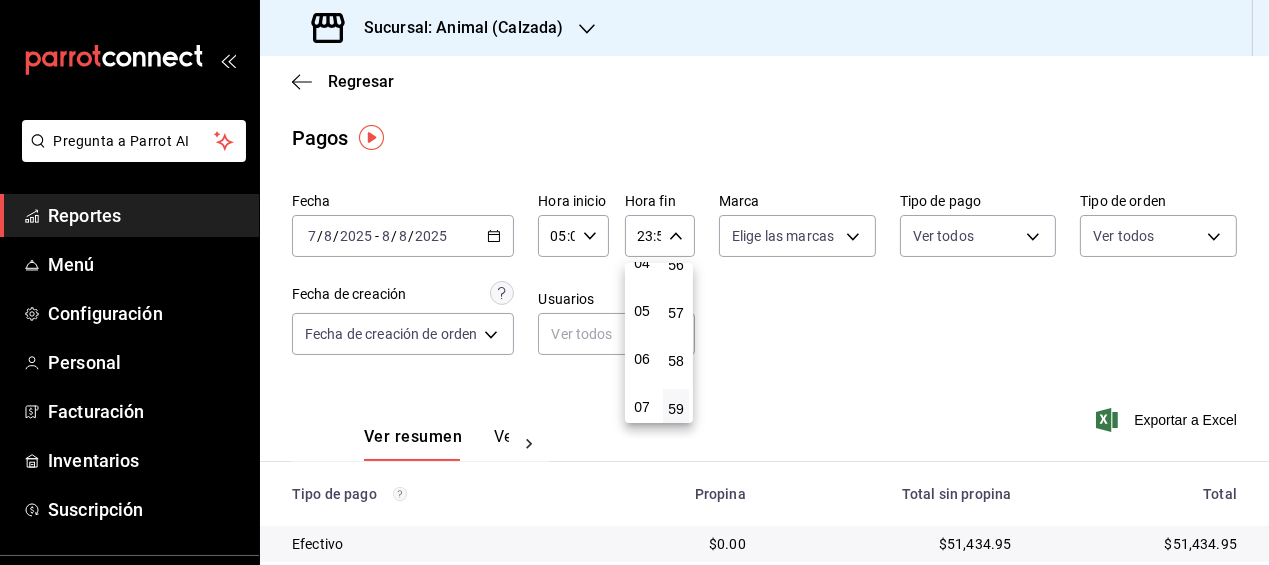 click on "05" at bounding box center (642, 311) 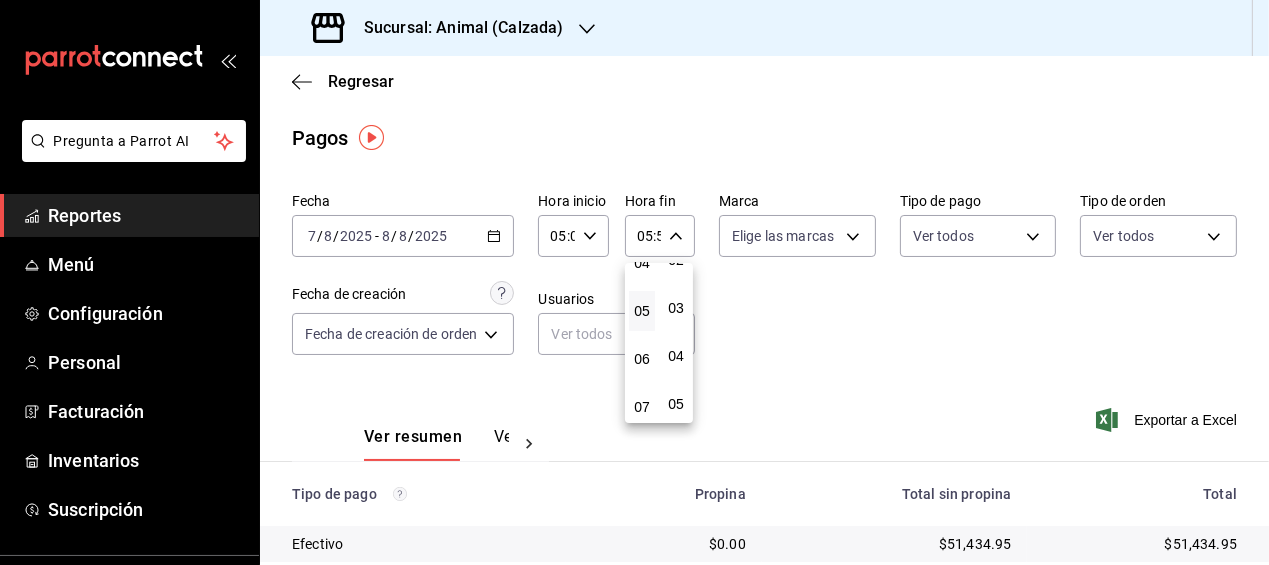 scroll, scrollTop: 0, scrollLeft: 0, axis: both 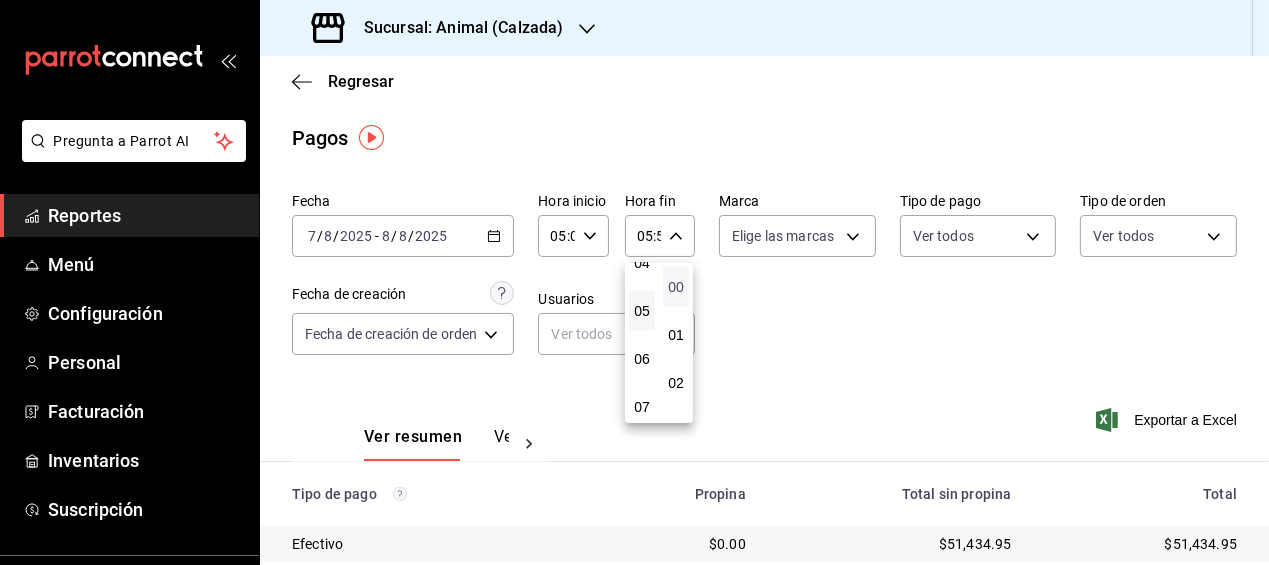 click on "00" at bounding box center [676, 287] 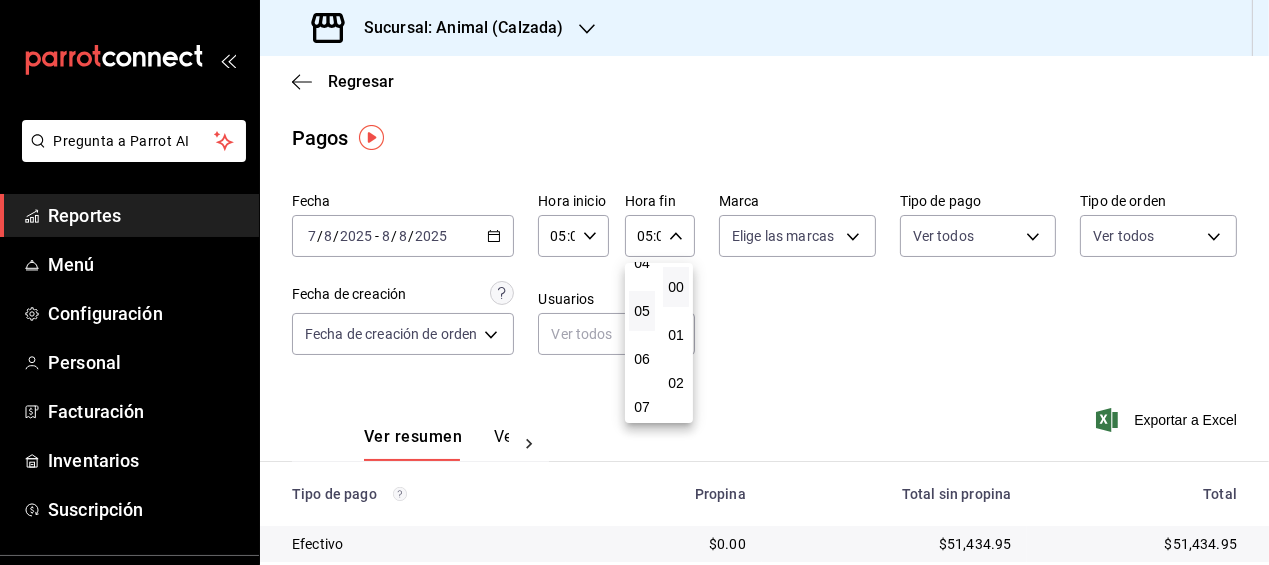 click at bounding box center [634, 282] 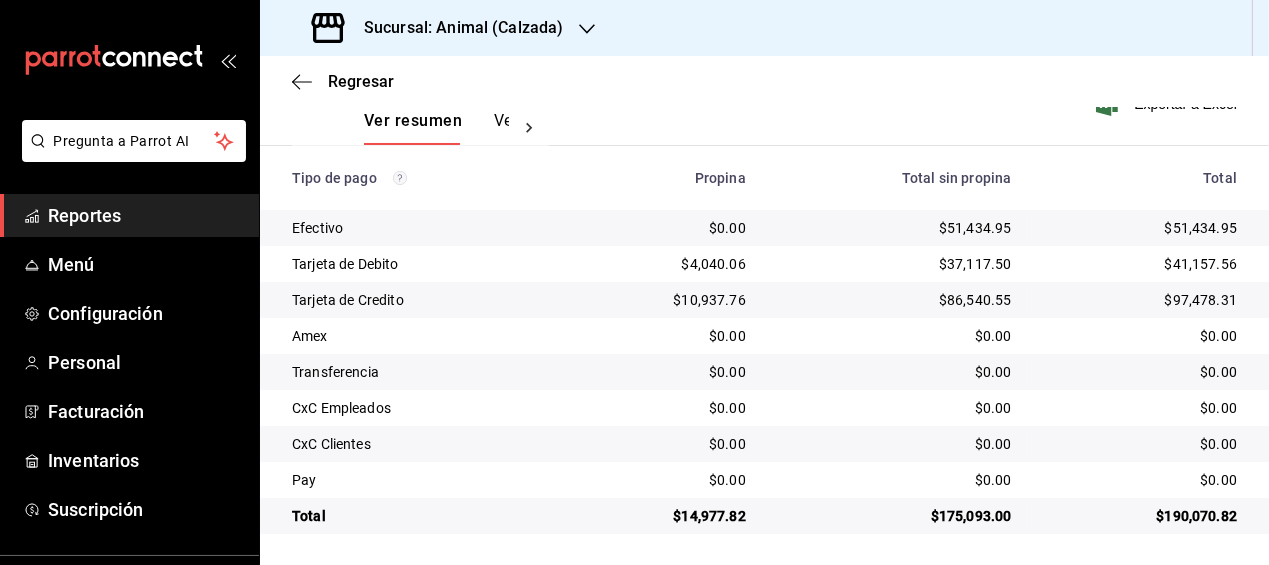 scroll, scrollTop: 0, scrollLeft: 0, axis: both 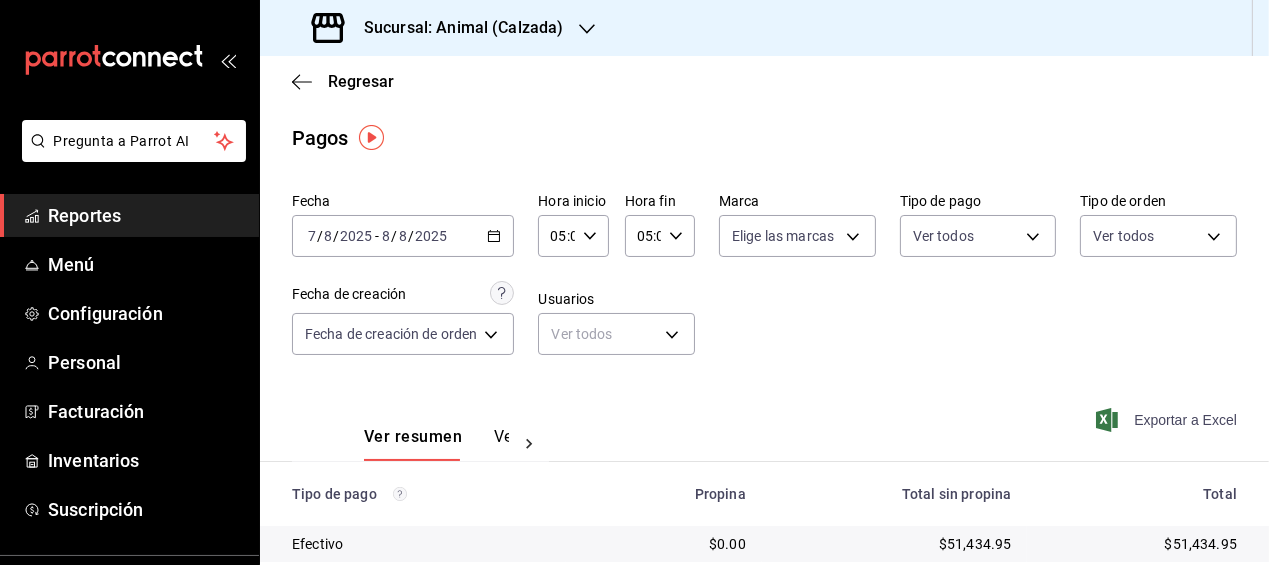 click on "Exportar a Excel" at bounding box center [1168, 420] 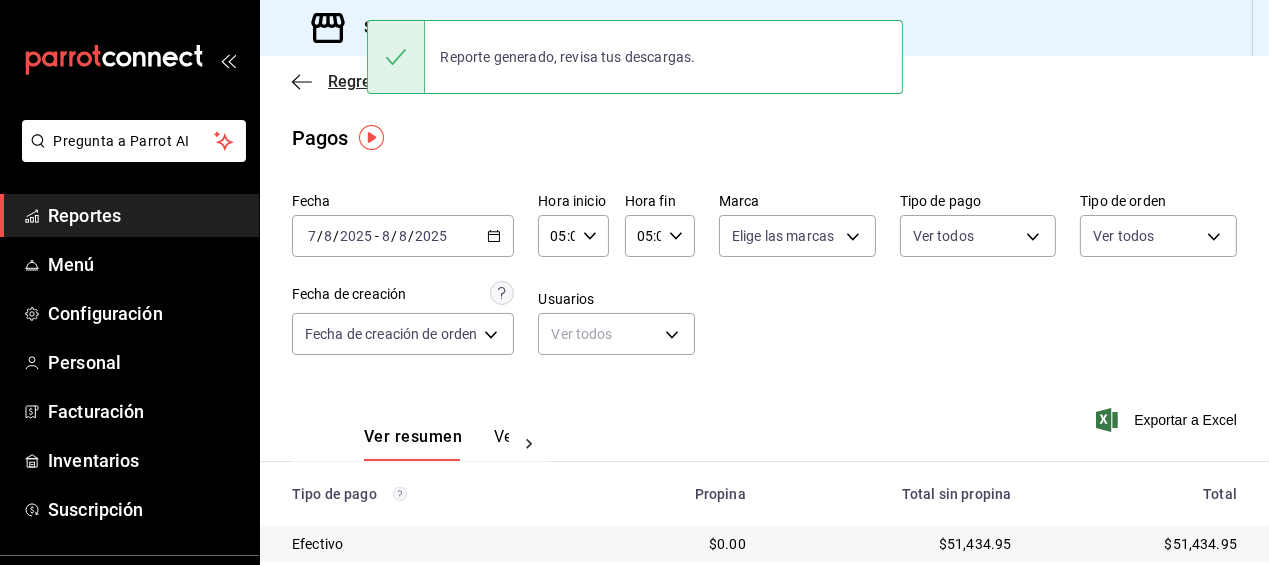 click 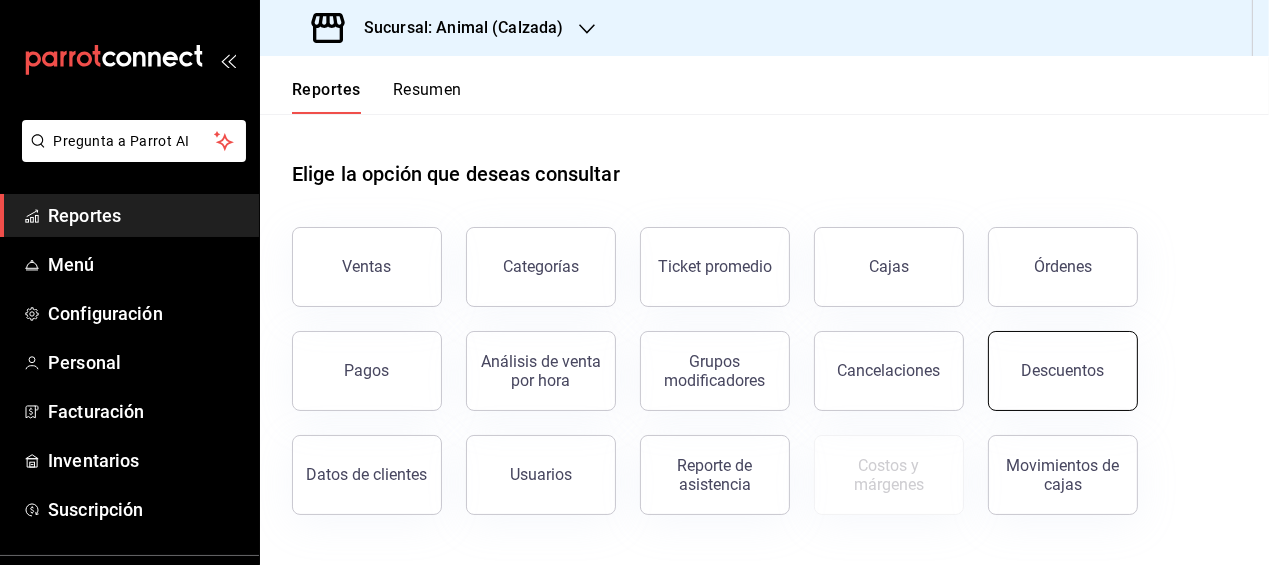 click on "Descuentos" at bounding box center [1063, 371] 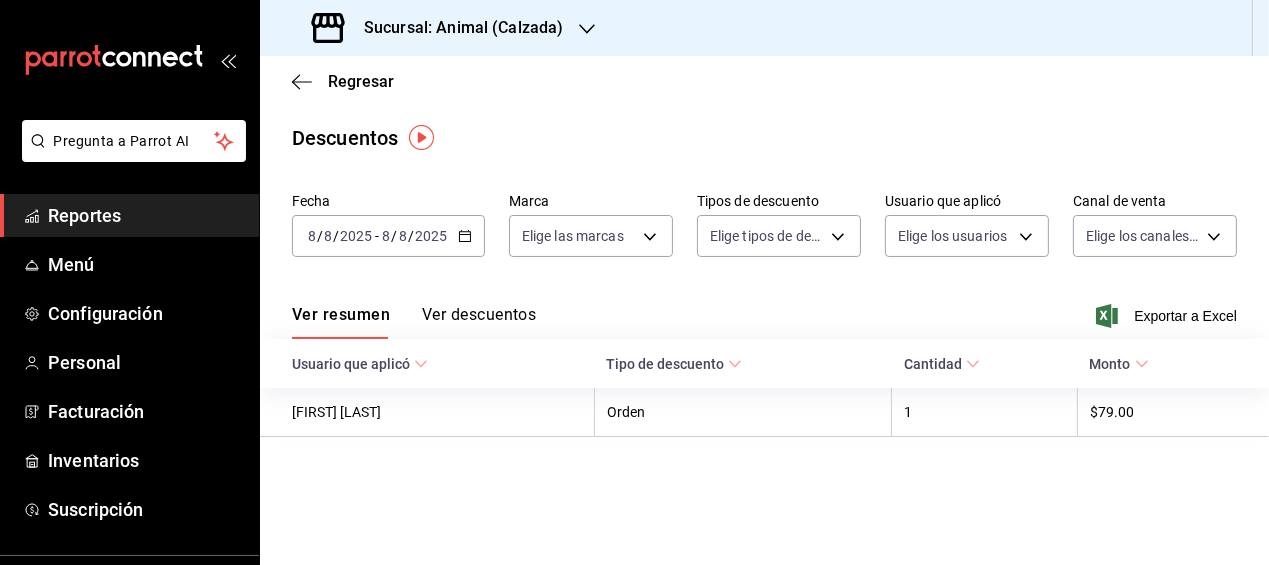 click 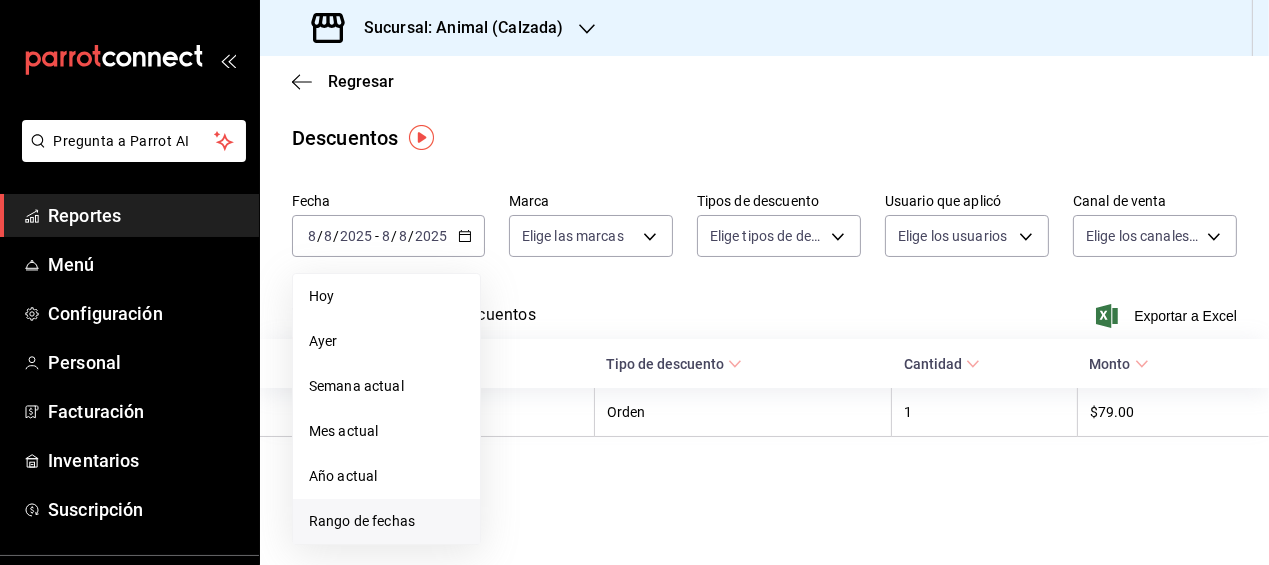 click on "Rango de fechas" at bounding box center (386, 521) 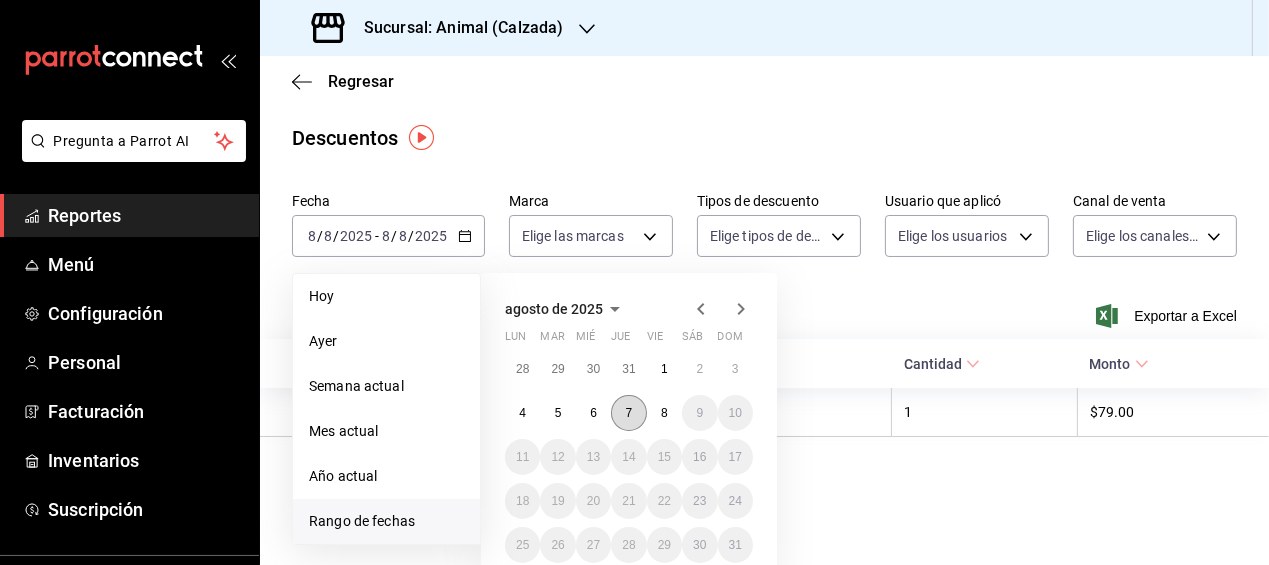 click on "7" at bounding box center (629, 413) 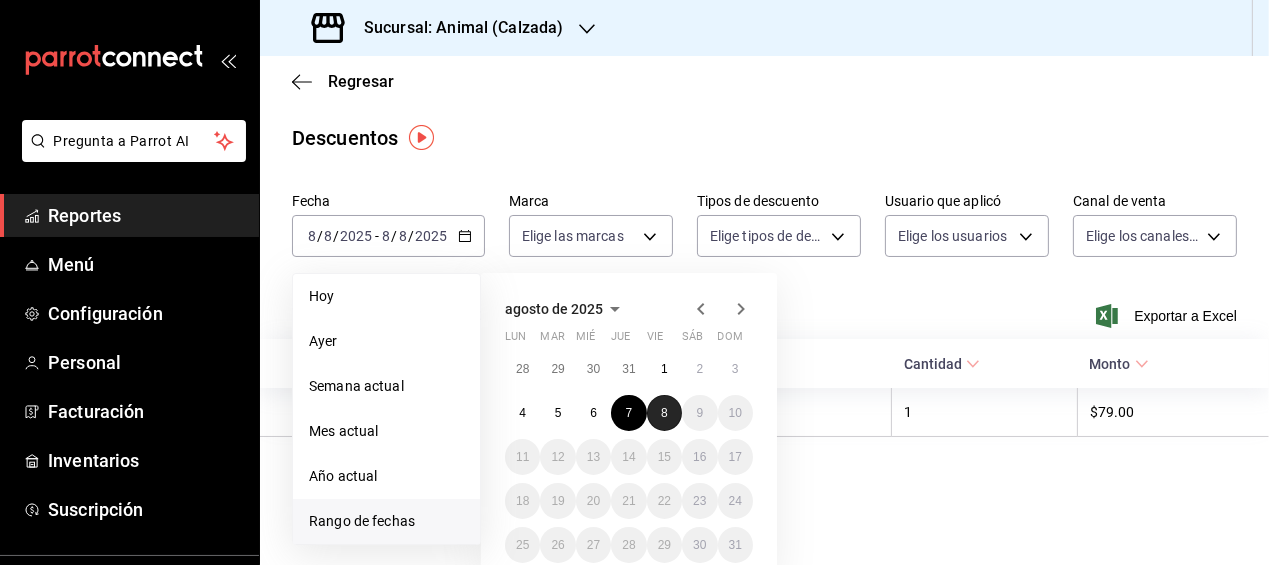 click on "8" at bounding box center (664, 413) 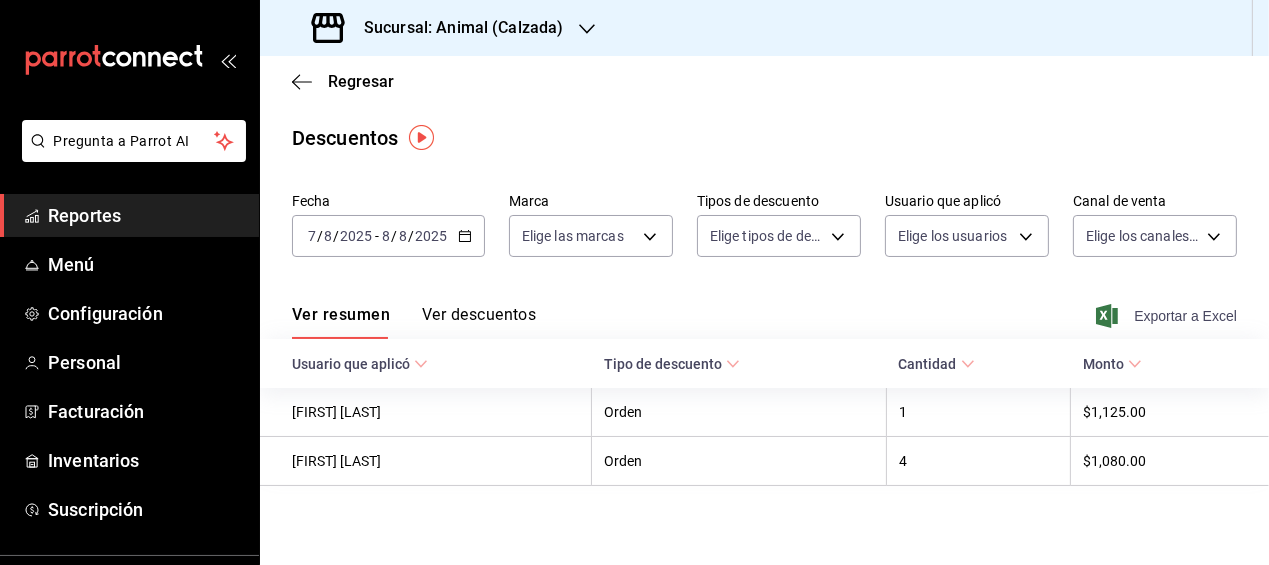 click on "Exportar a Excel" at bounding box center (1168, 316) 